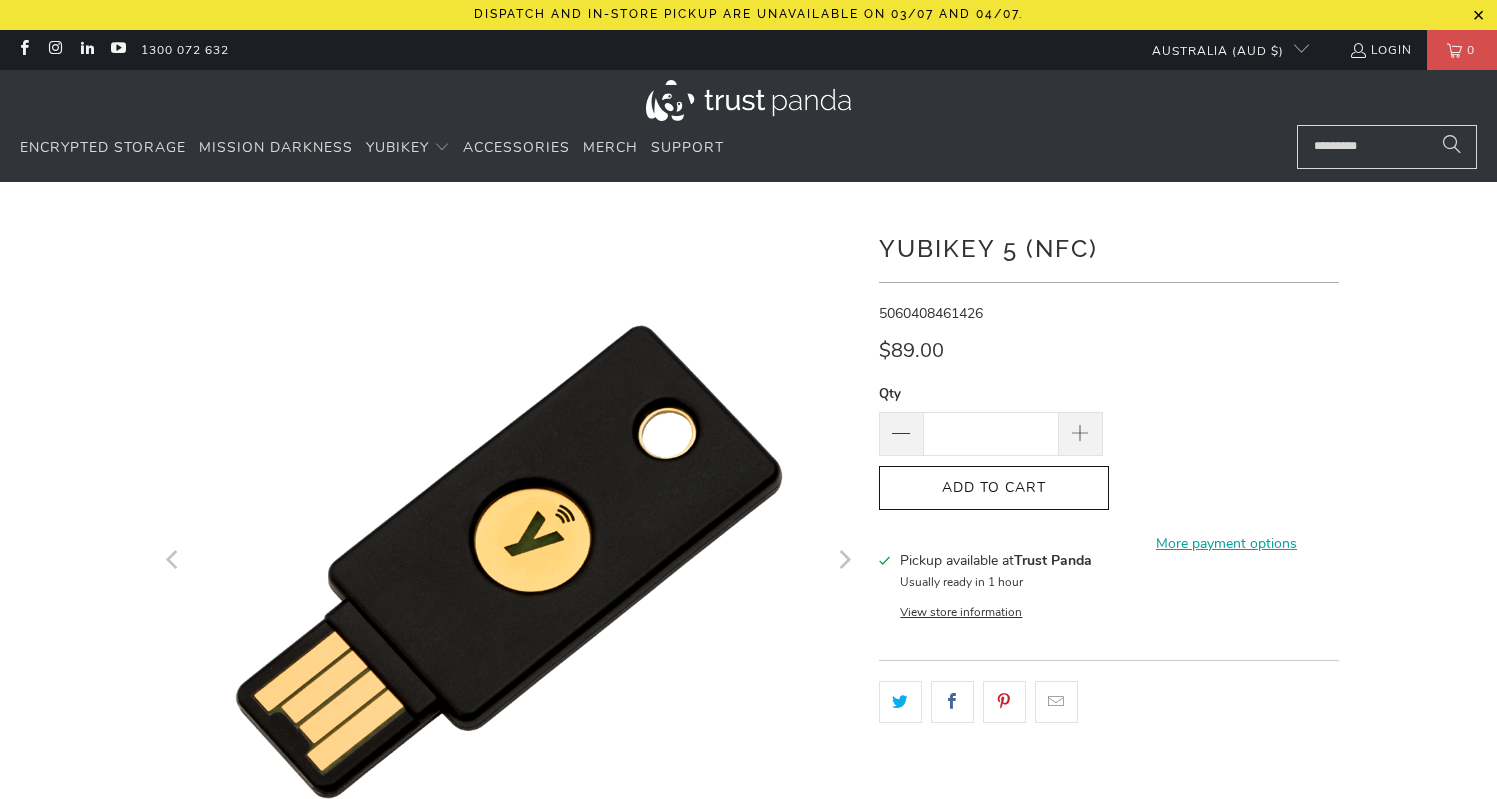 scroll, scrollTop: 0, scrollLeft: 0, axis: both 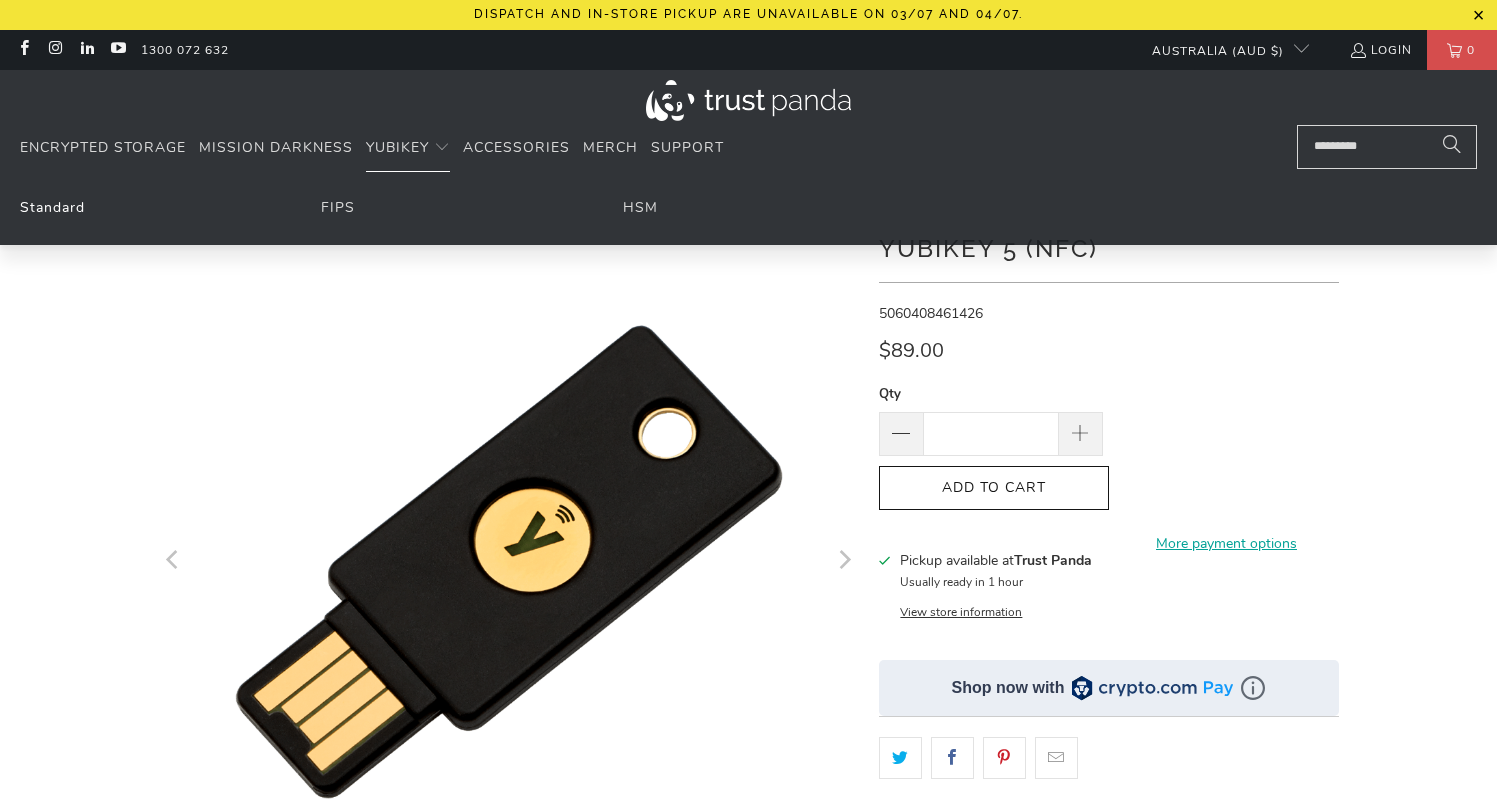 click on "Standard" at bounding box center (52, 207) 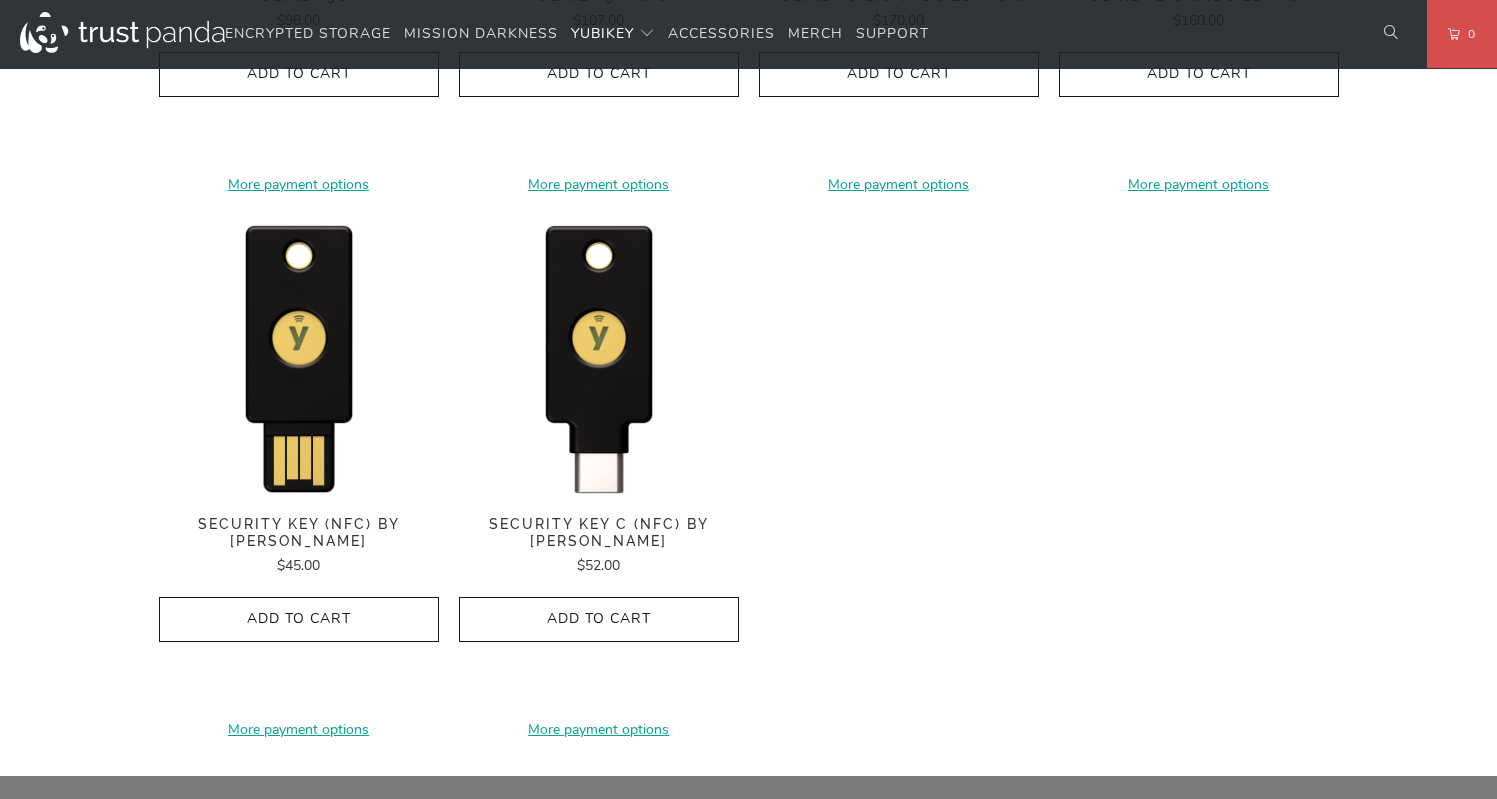 scroll, scrollTop: 1839, scrollLeft: 0, axis: vertical 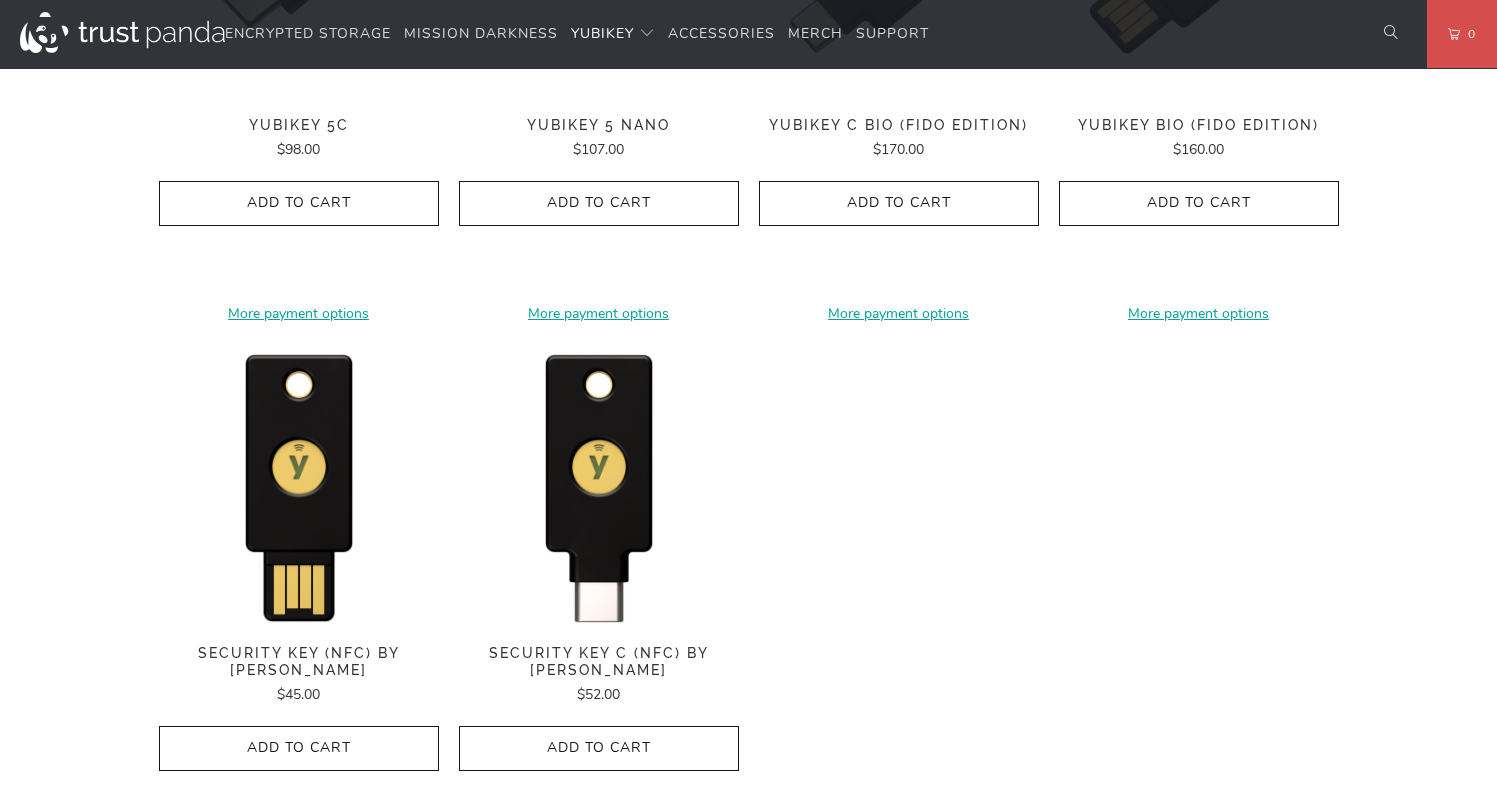 click on "Security Key C (NFC) by [PERSON_NAME]" at bounding box center (599, 662) 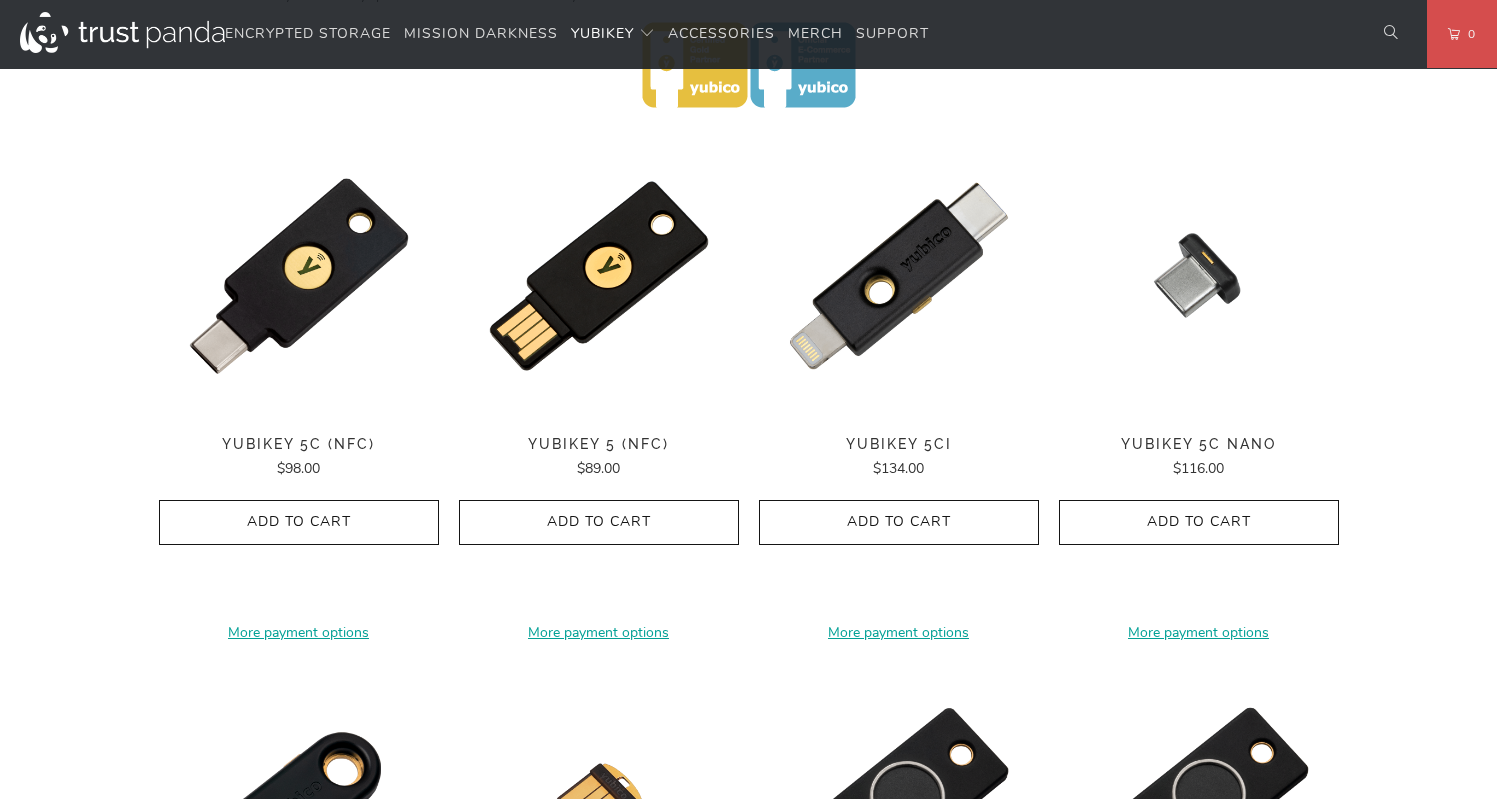scroll, scrollTop: 955, scrollLeft: 0, axis: vertical 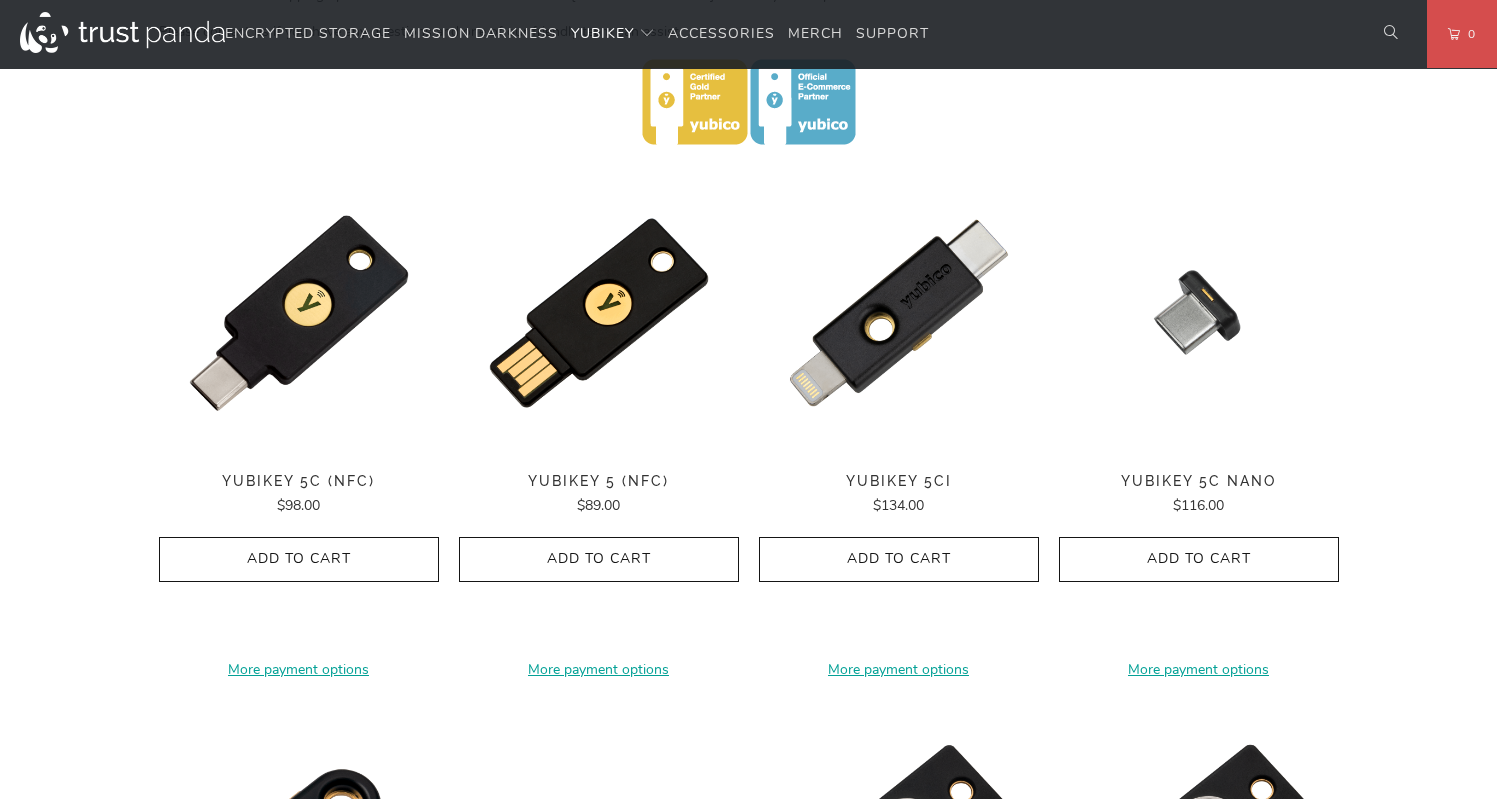 click on "YubiKey 5C (NFC)" at bounding box center [299, 481] 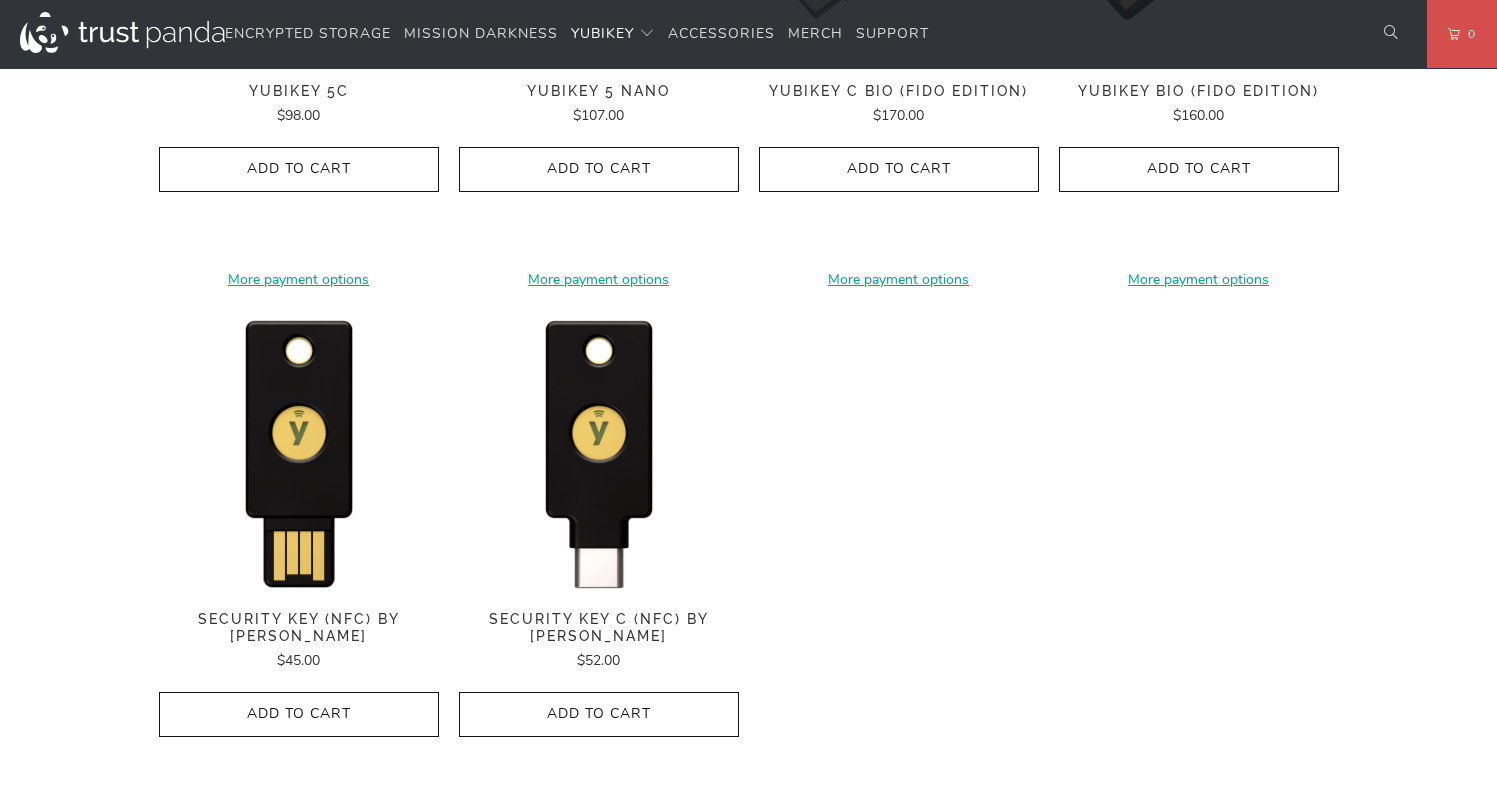scroll, scrollTop: 2044, scrollLeft: 0, axis: vertical 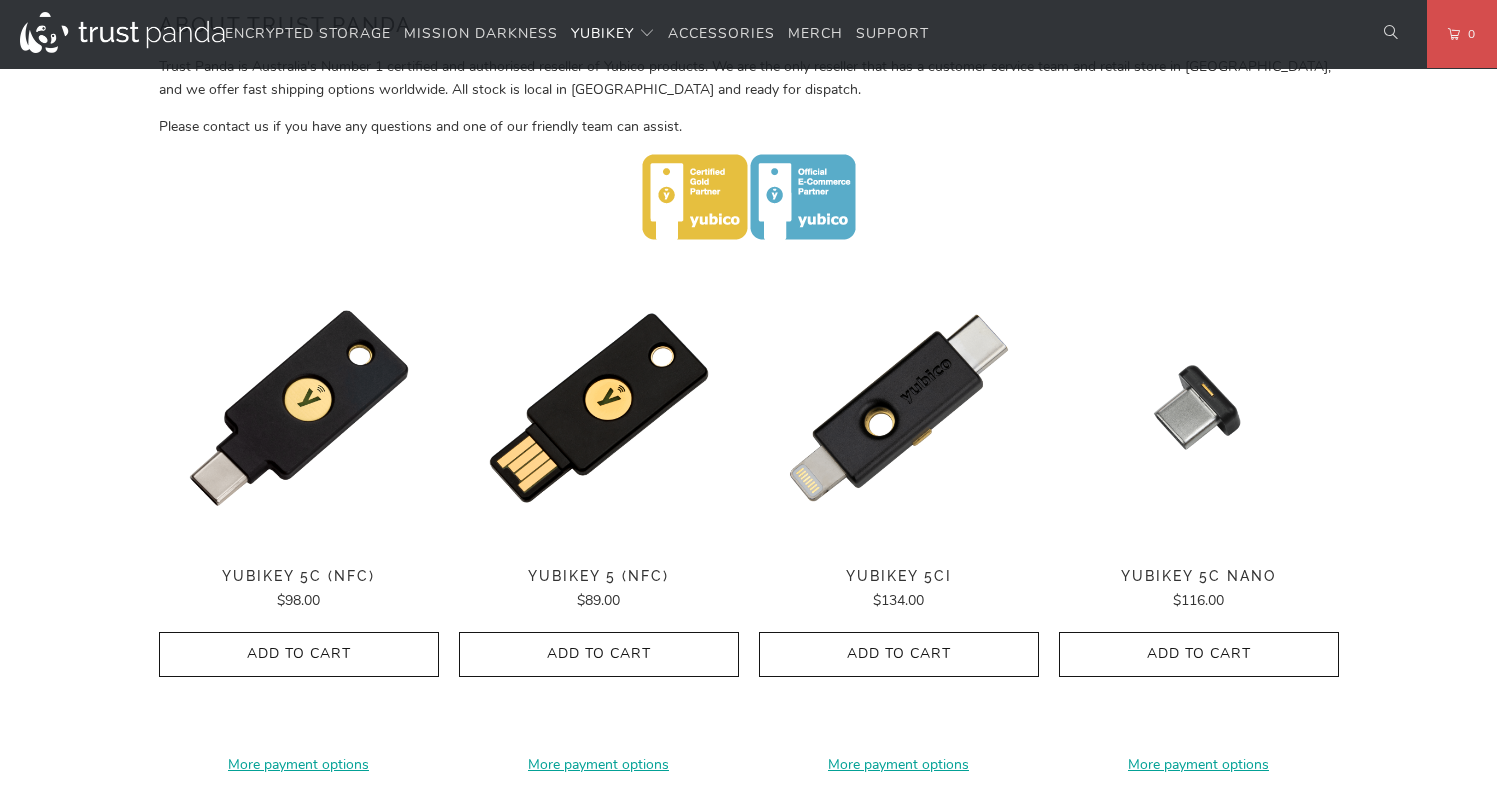 click on "YubiKey 5C (NFC)" at bounding box center (299, 576) 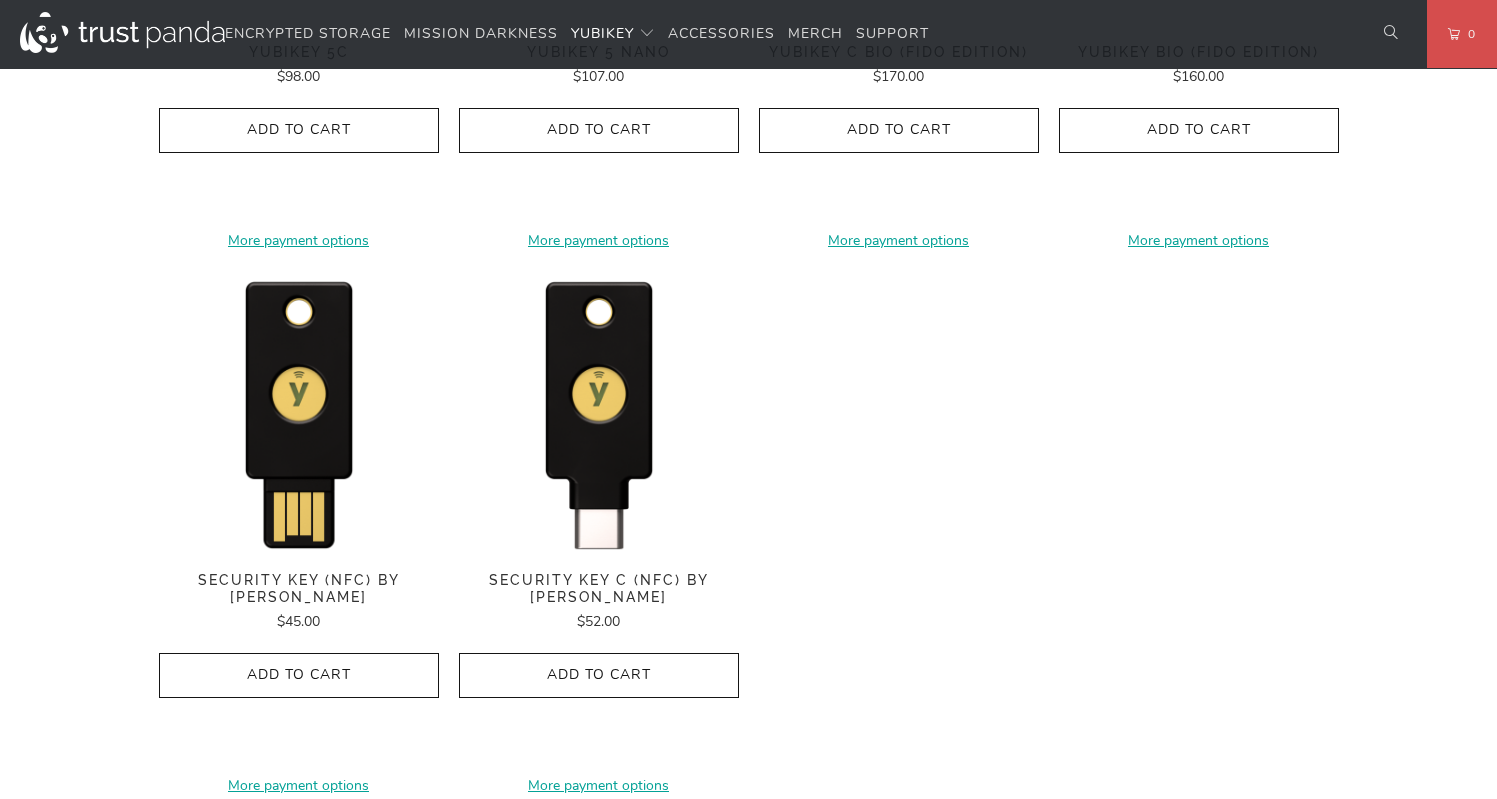 scroll, scrollTop: 1932, scrollLeft: 0, axis: vertical 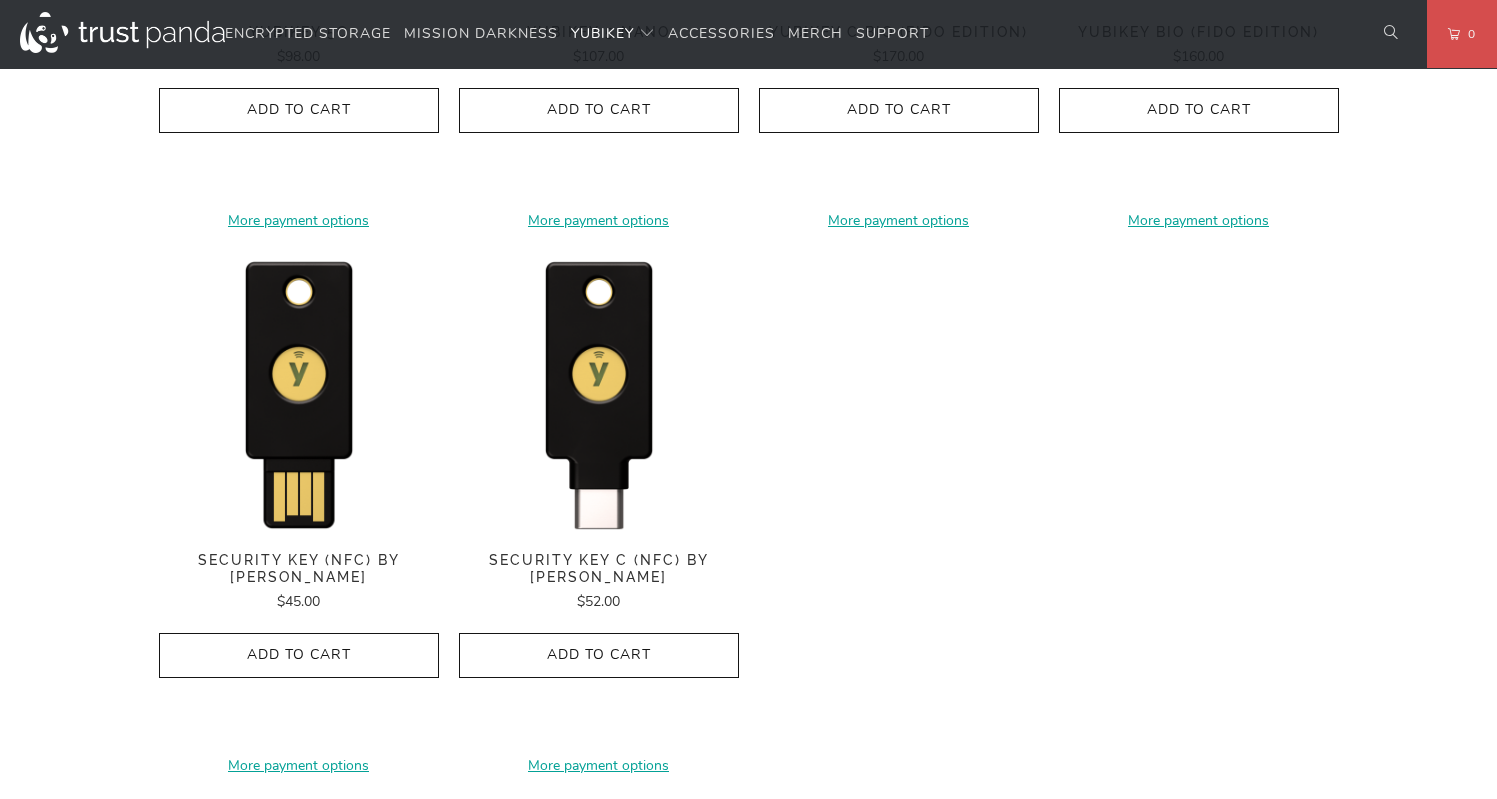 click on "Security Key C (NFC) by [PERSON_NAME]" at bounding box center [599, 569] 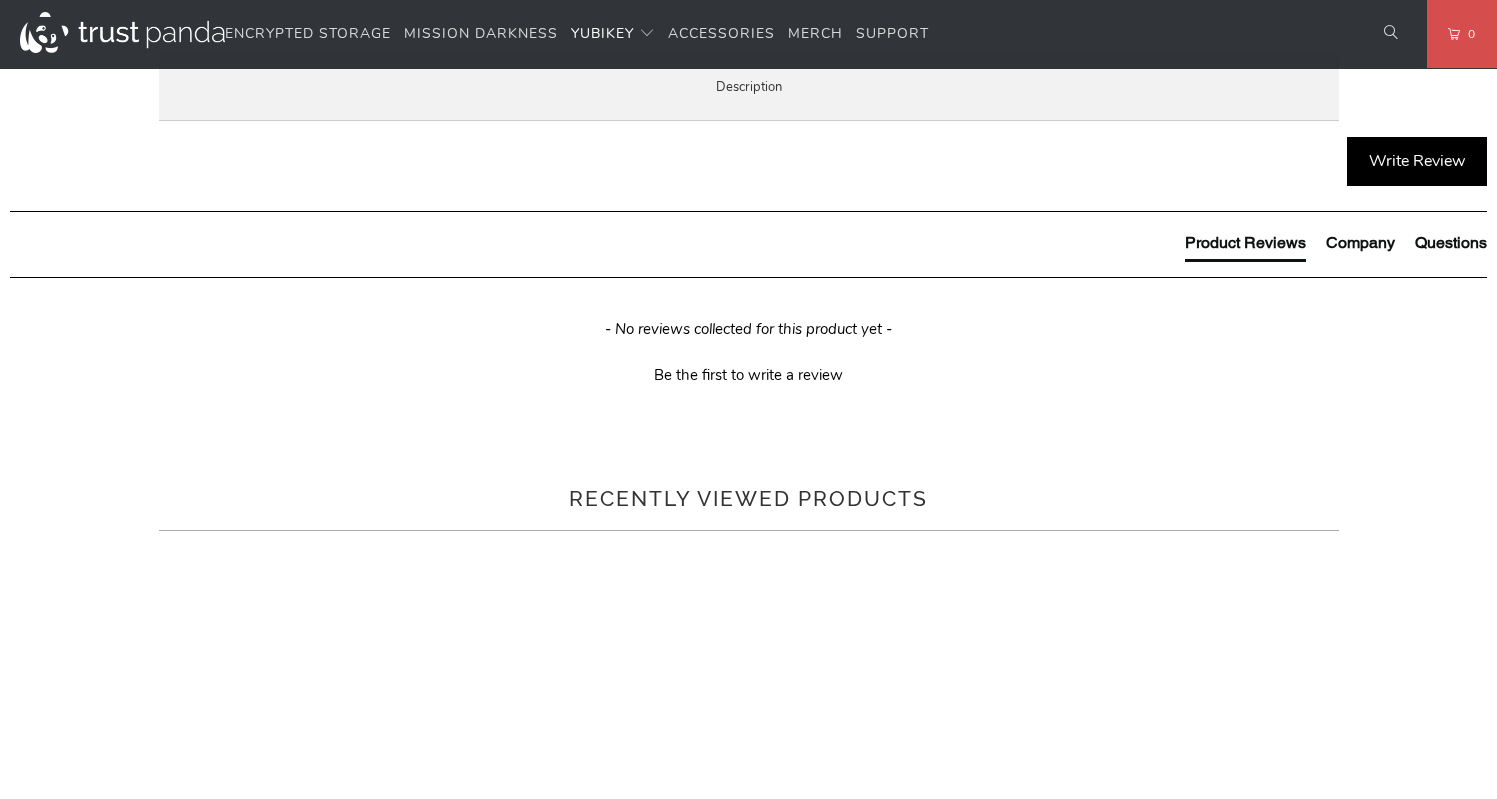 scroll, scrollTop: 1104, scrollLeft: 0, axis: vertical 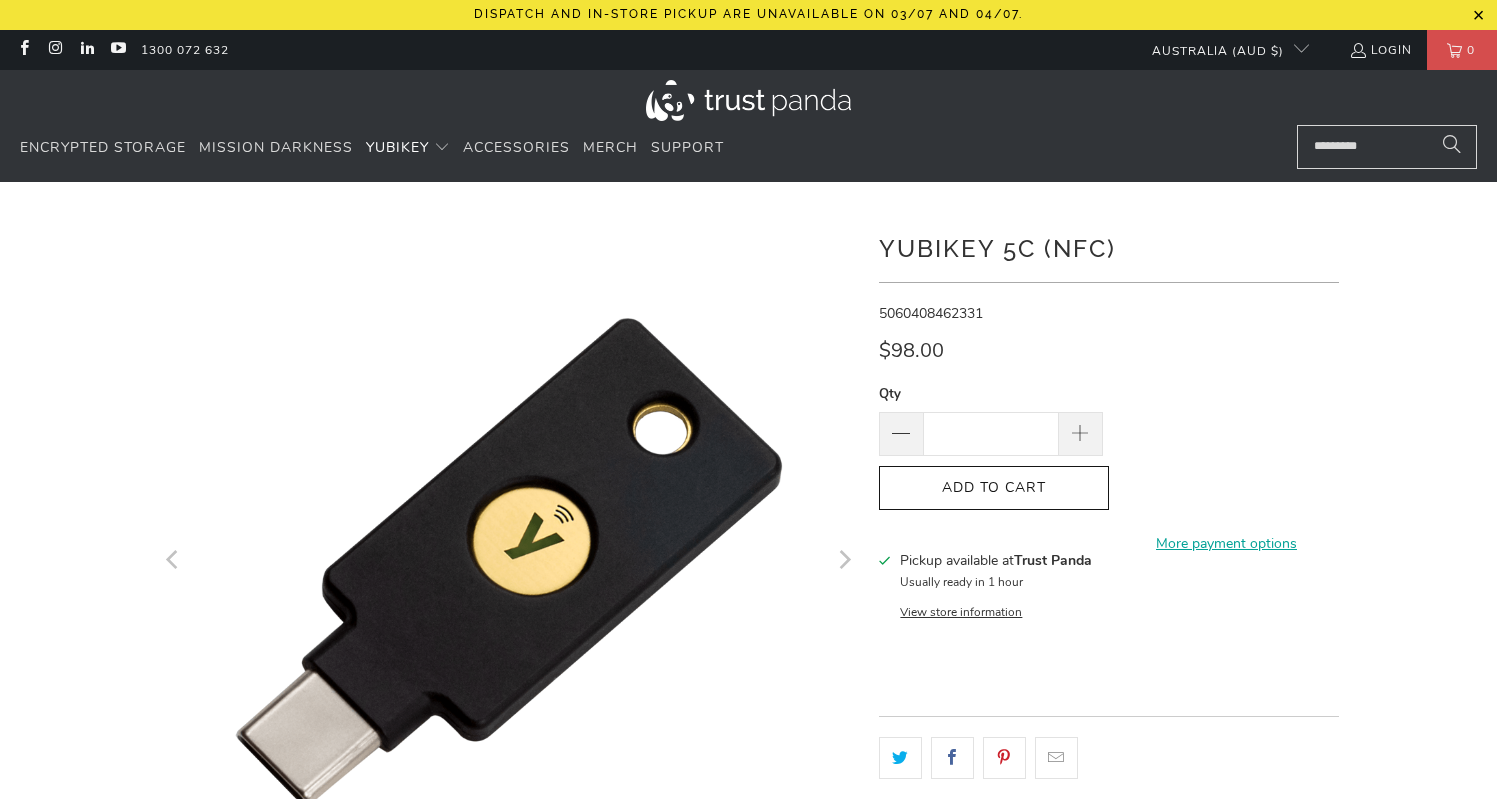 drag, startPoint x: 1005, startPoint y: 441, endPoint x: 961, endPoint y: 441, distance: 44 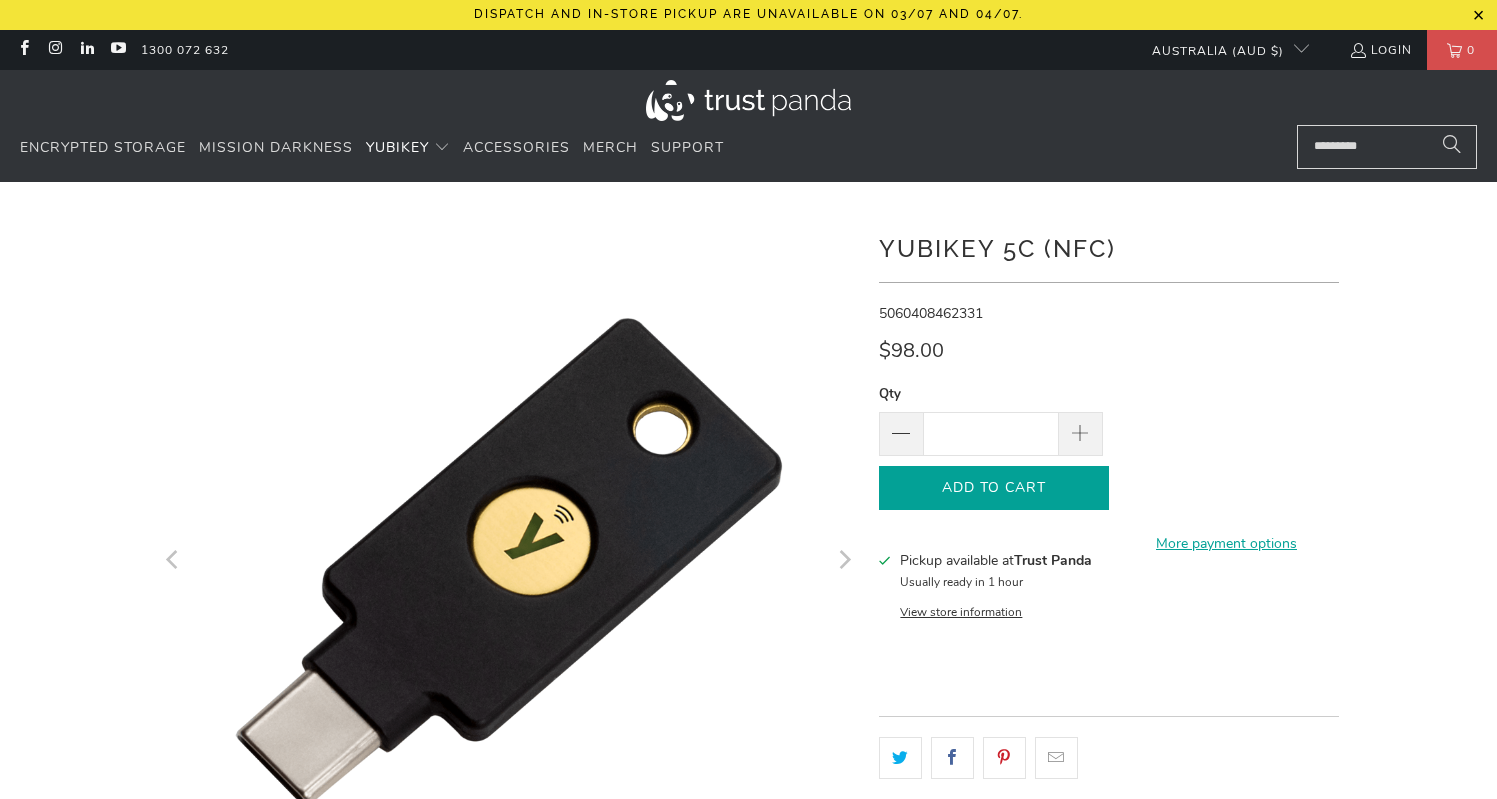 click on "Add to Cart" 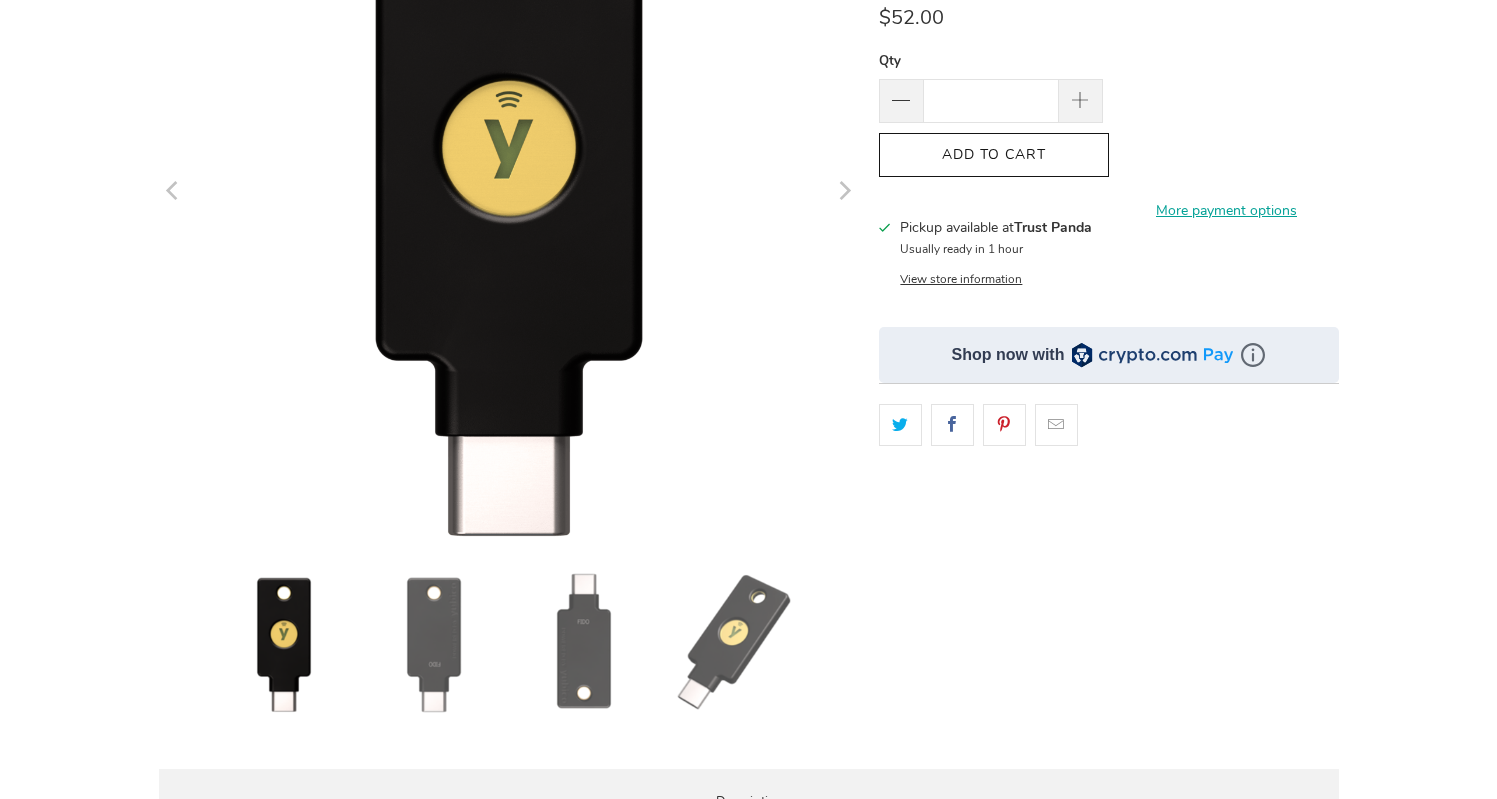 scroll, scrollTop: 160, scrollLeft: 0, axis: vertical 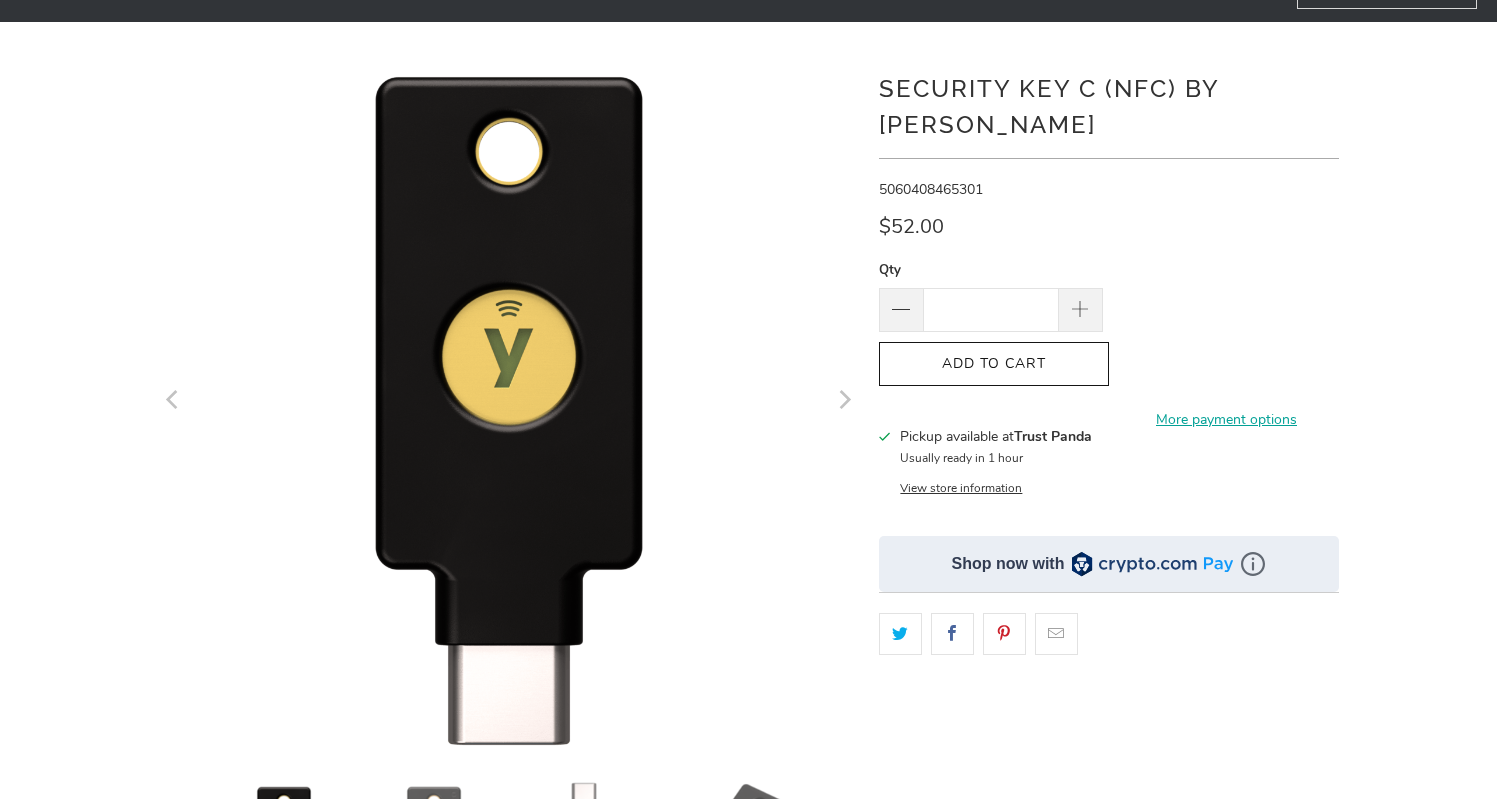 click on "*" 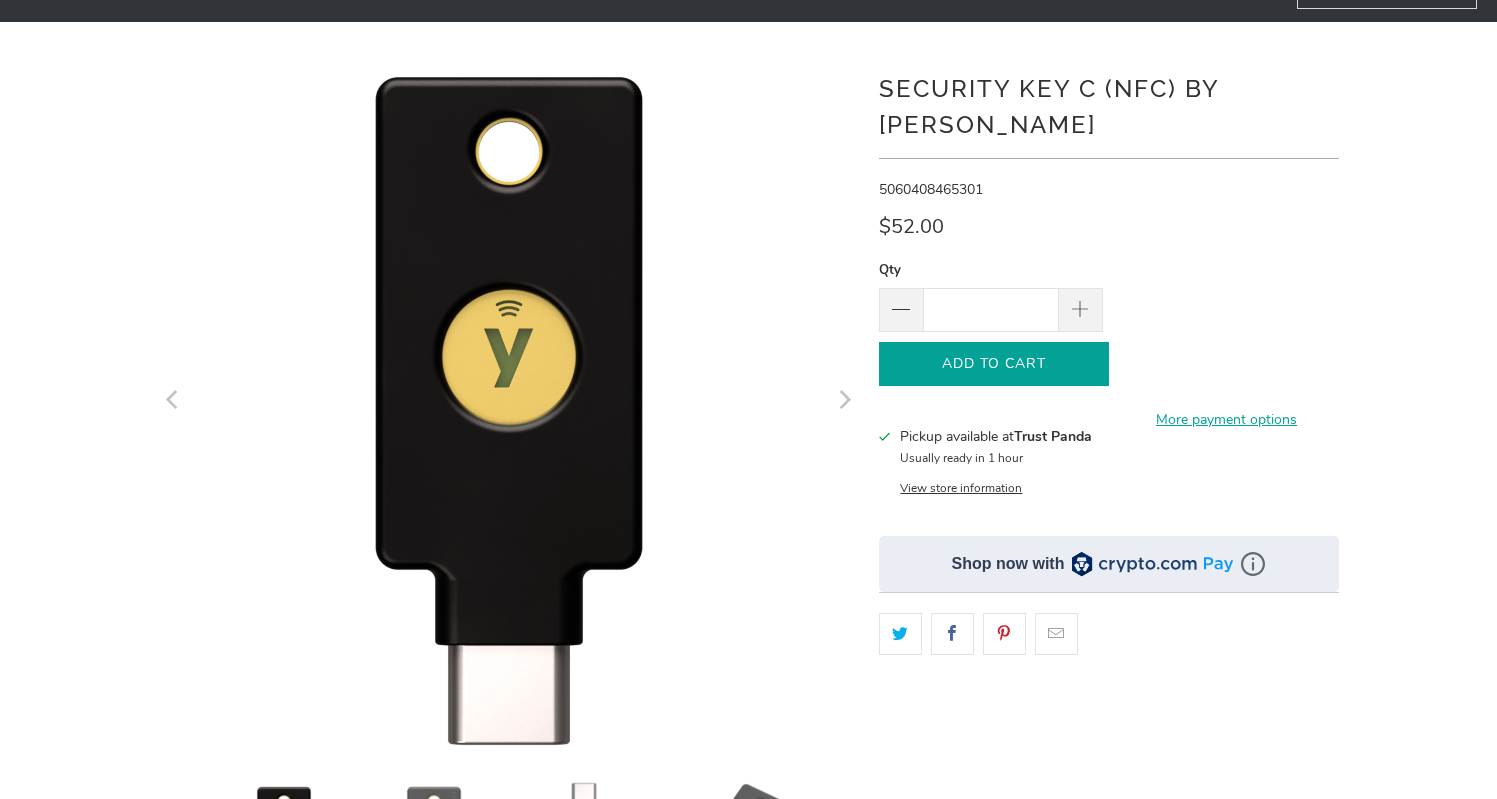 click on "Add to Cart" 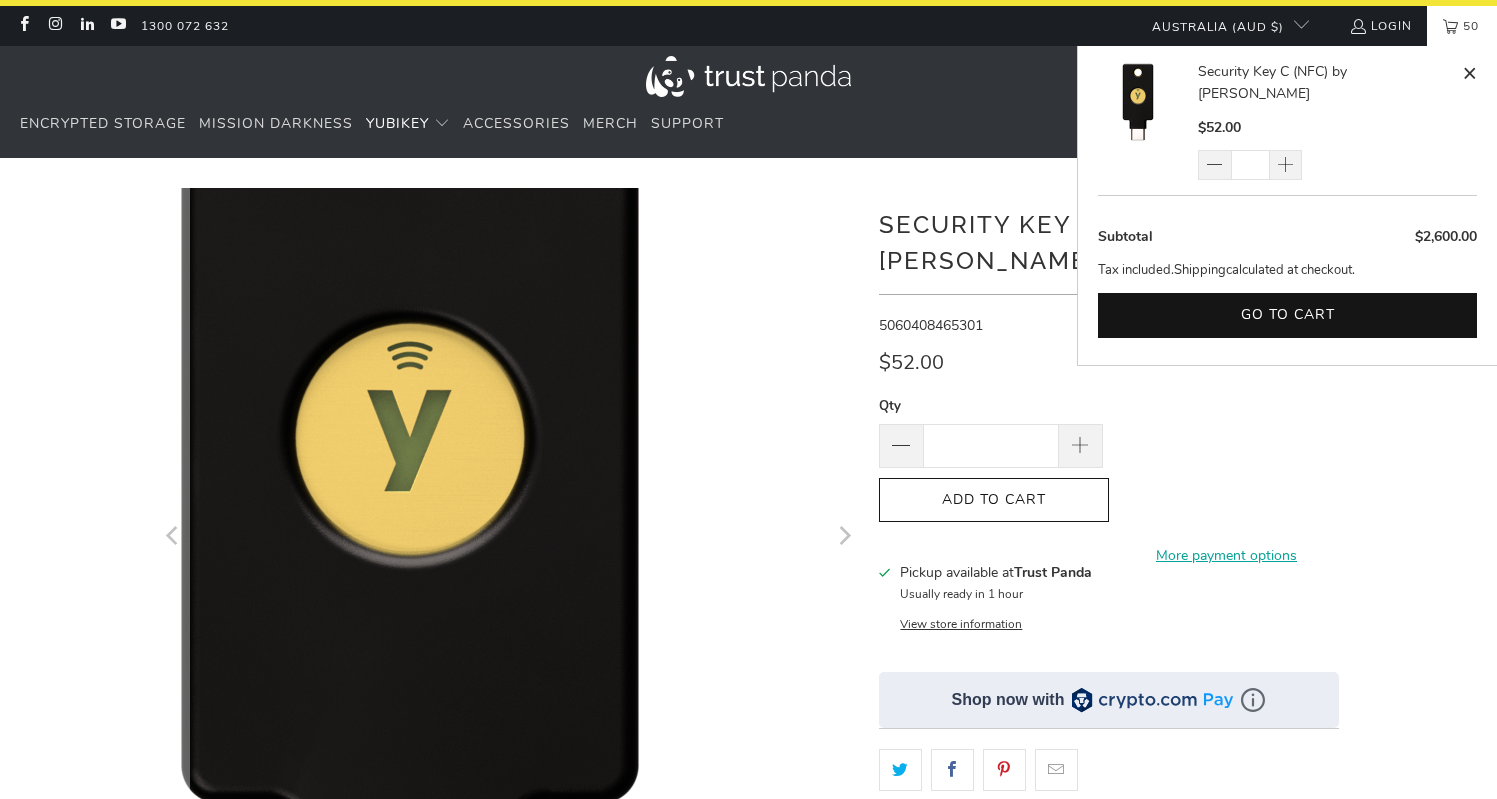 scroll, scrollTop: 0, scrollLeft: 0, axis: both 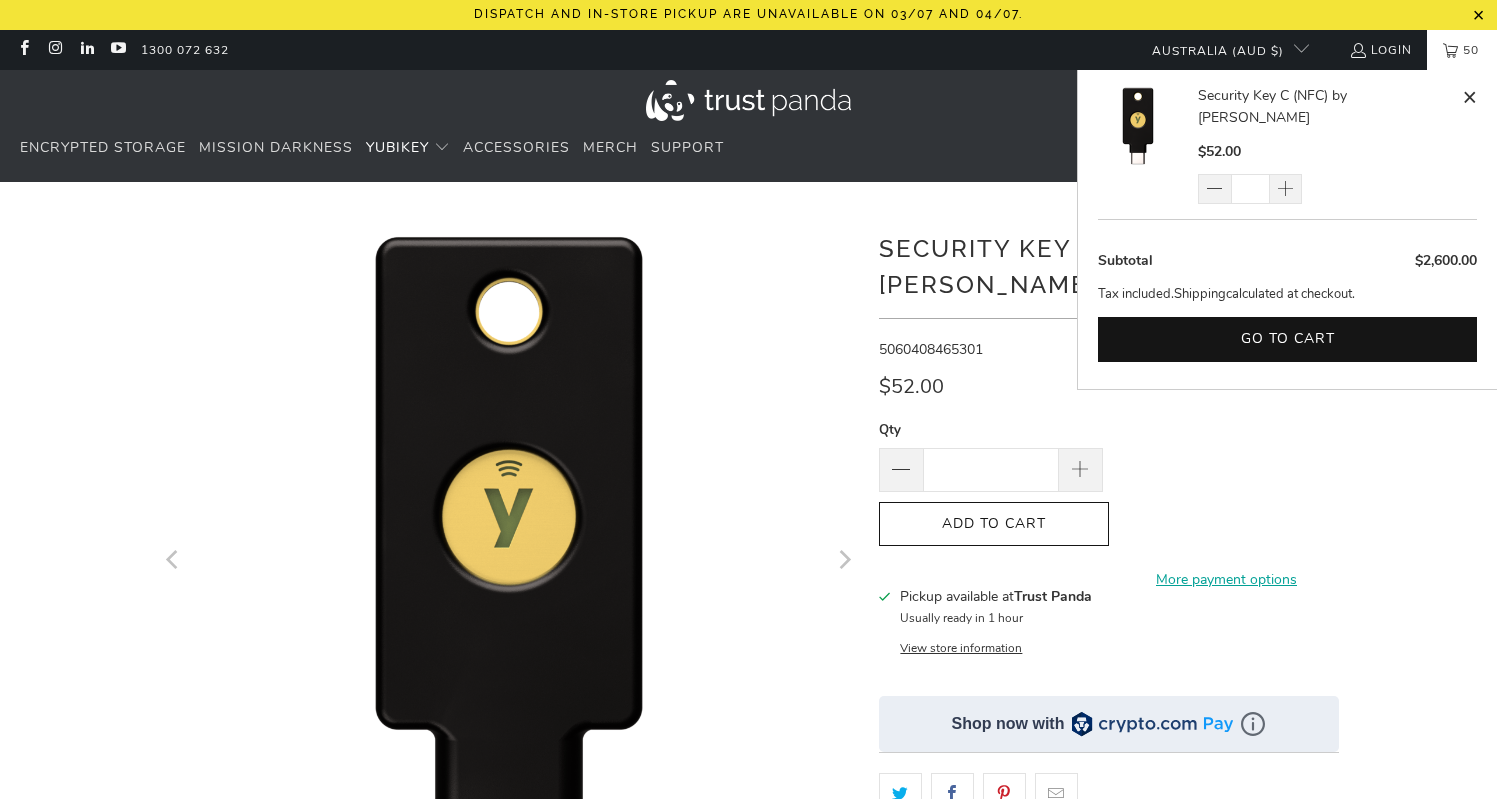 click at bounding box center (1469, 97) 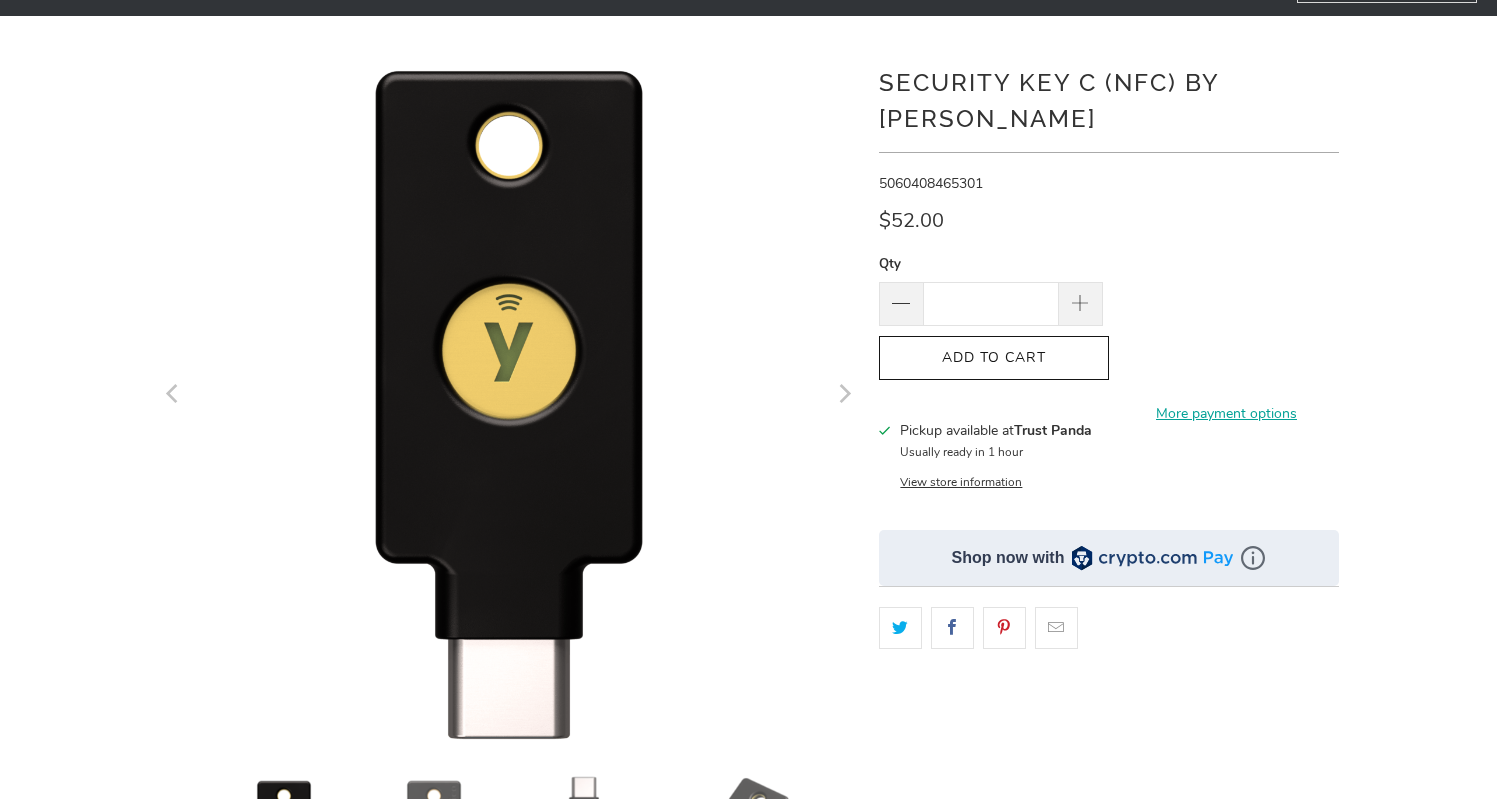 scroll, scrollTop: 153, scrollLeft: 0, axis: vertical 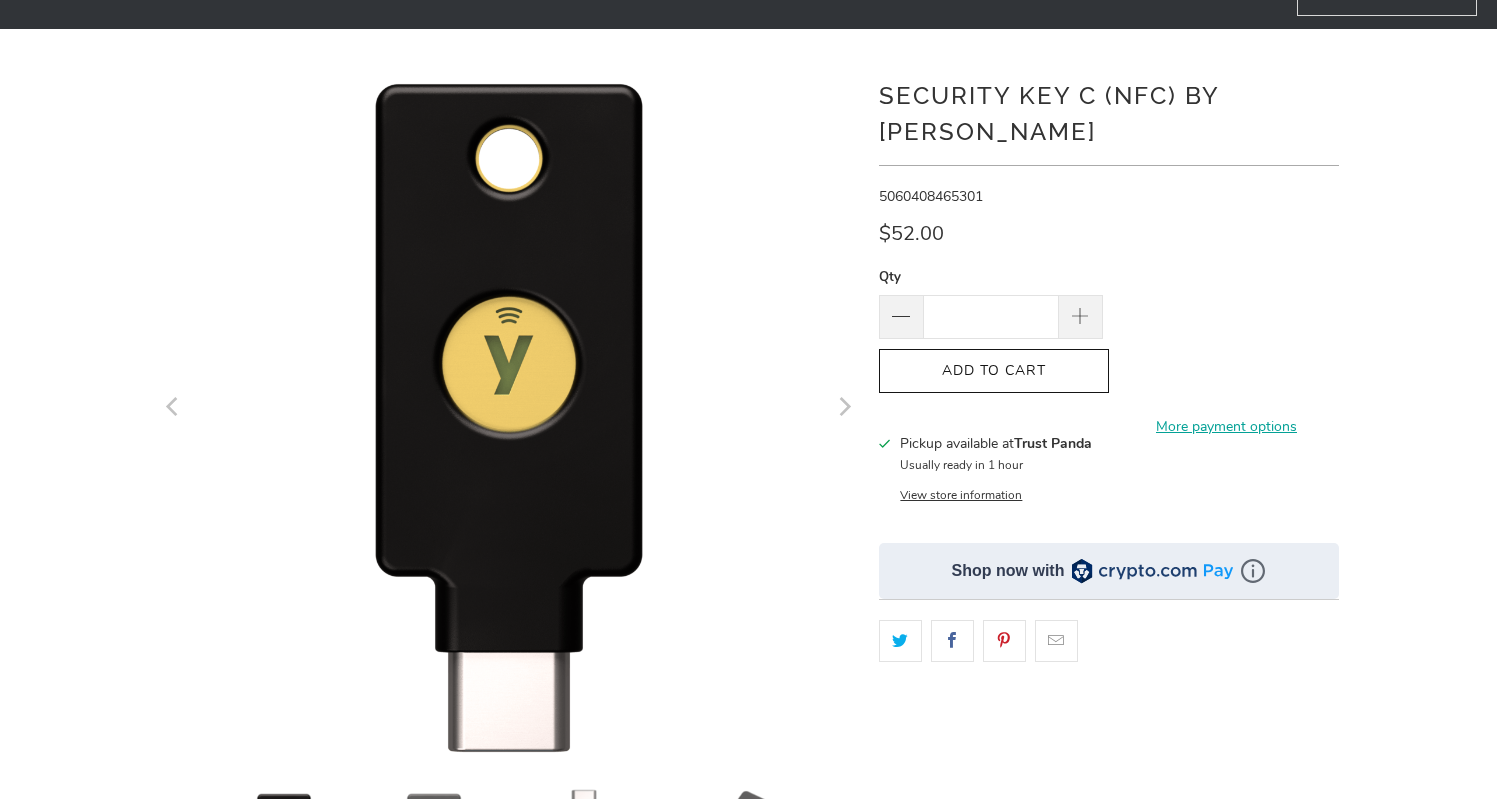 click 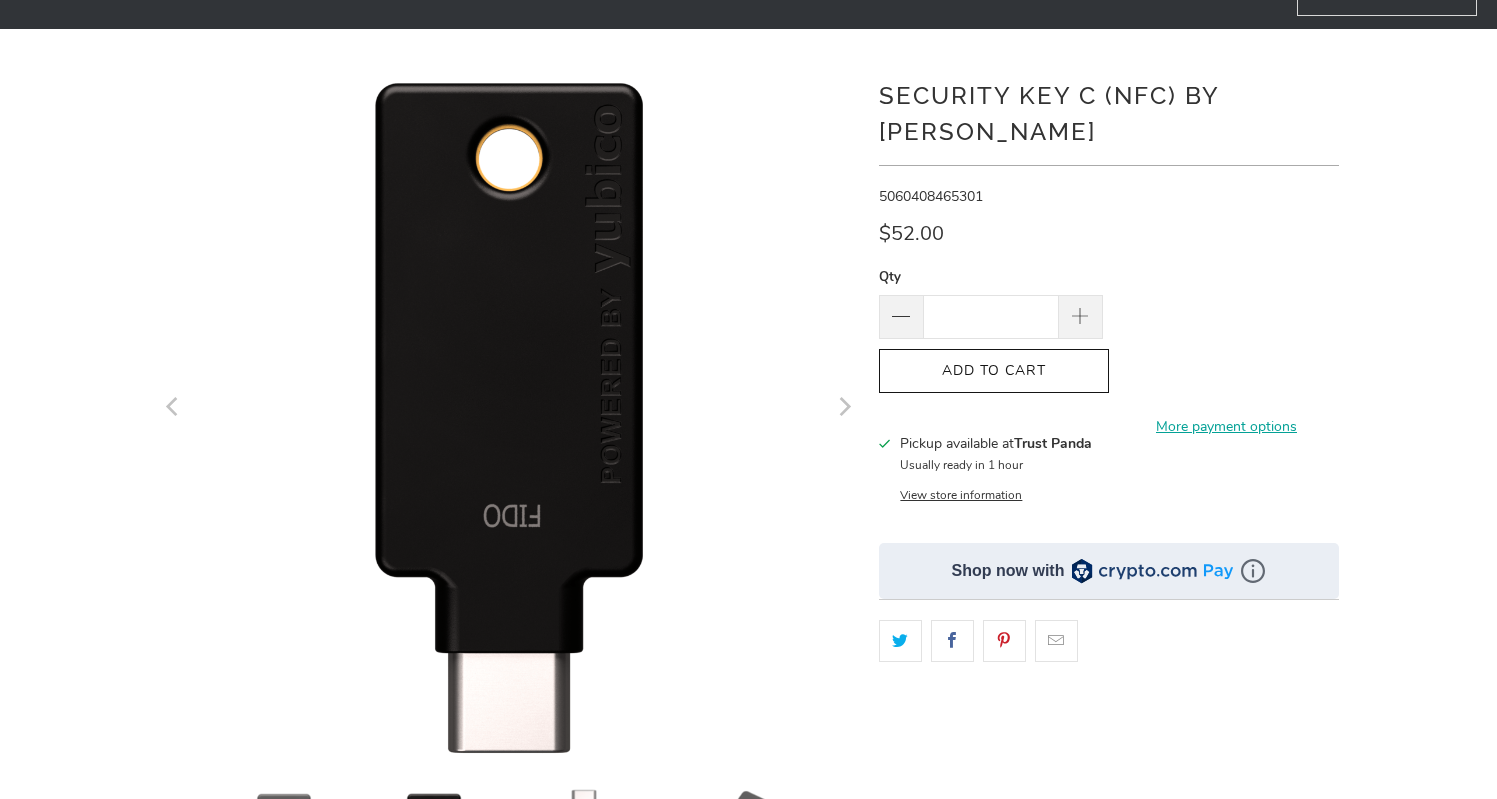 click 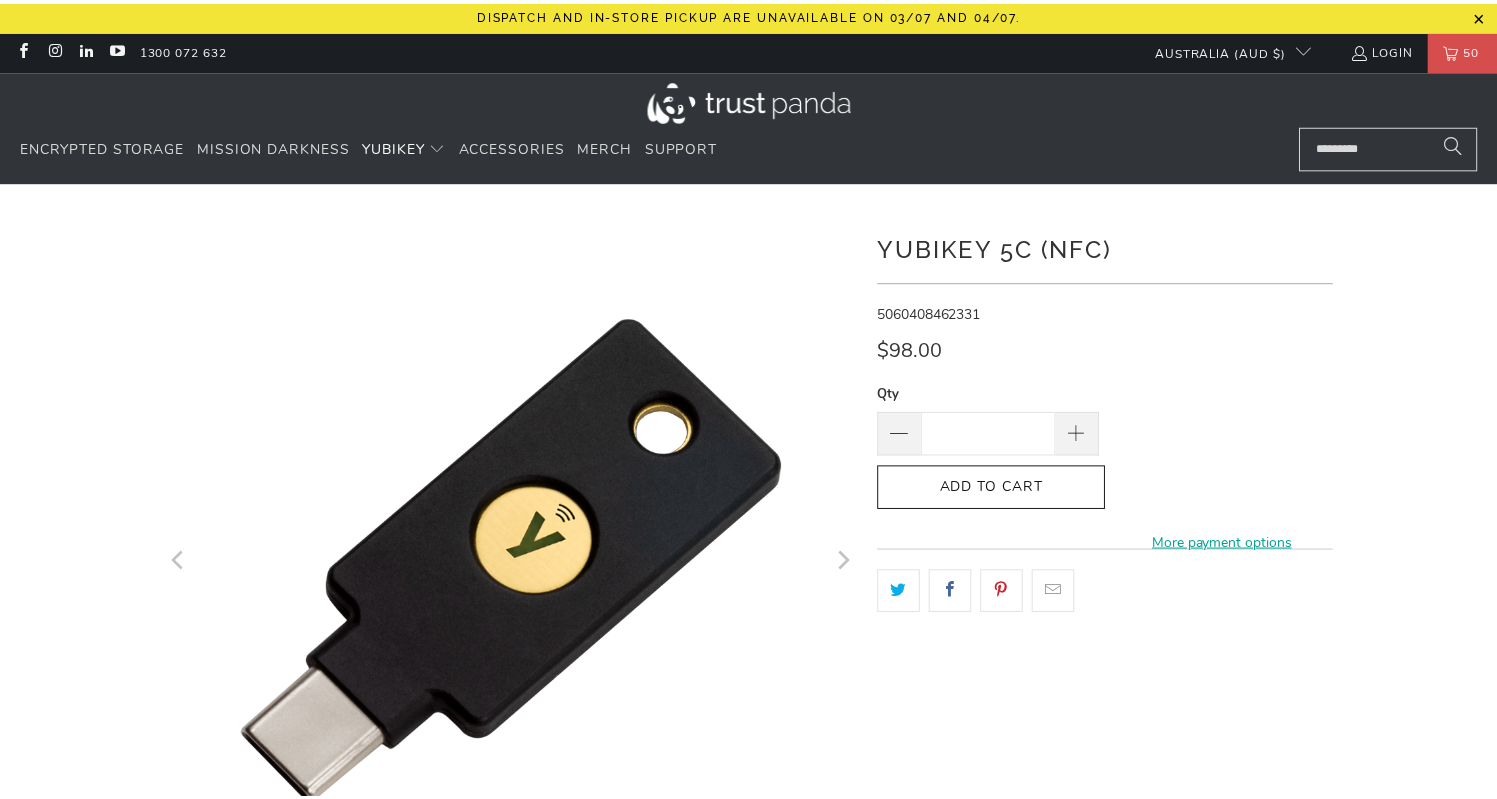 scroll, scrollTop: 0, scrollLeft: 0, axis: both 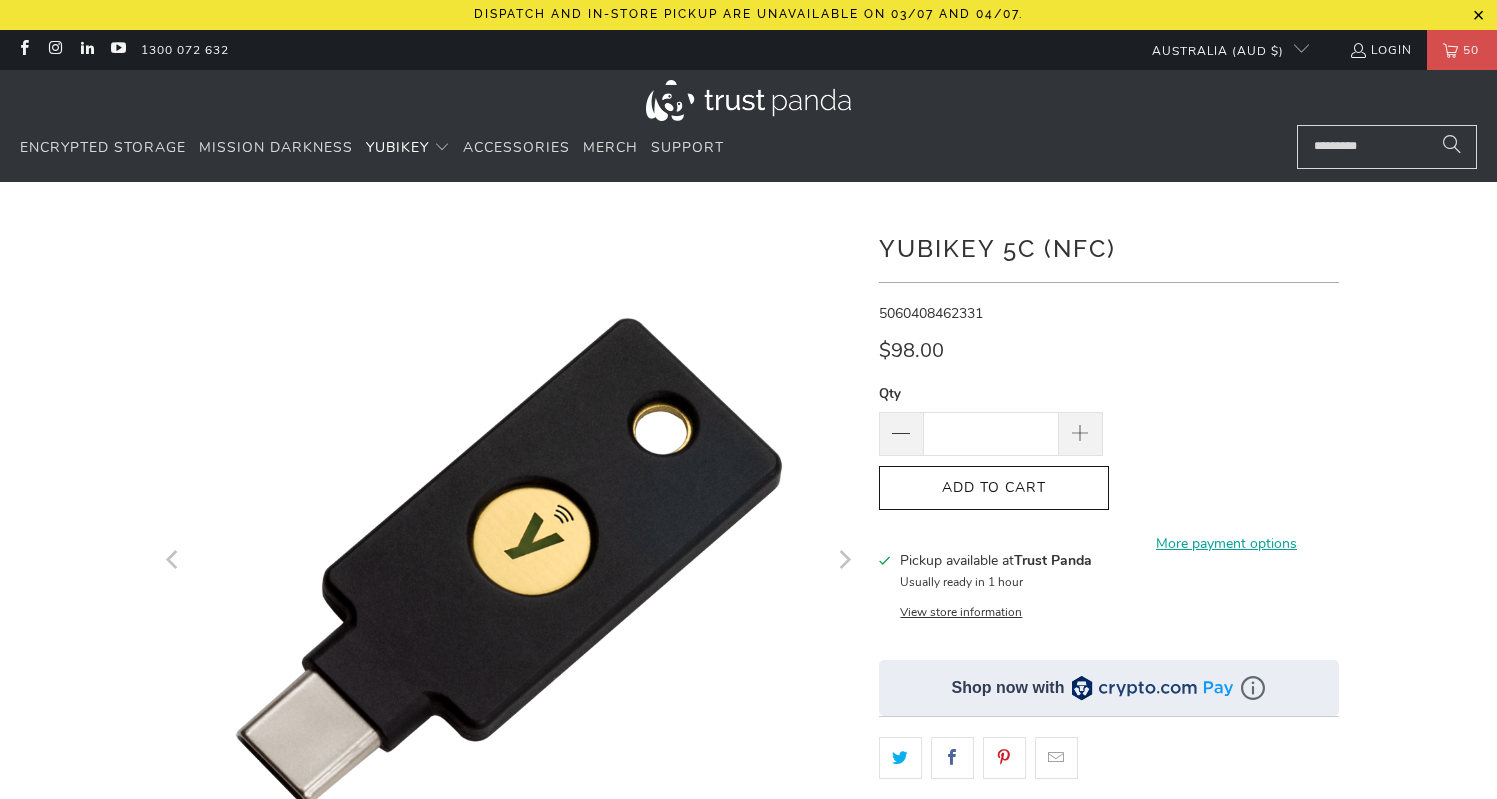 click on "5060408462331" at bounding box center (1109, 314) 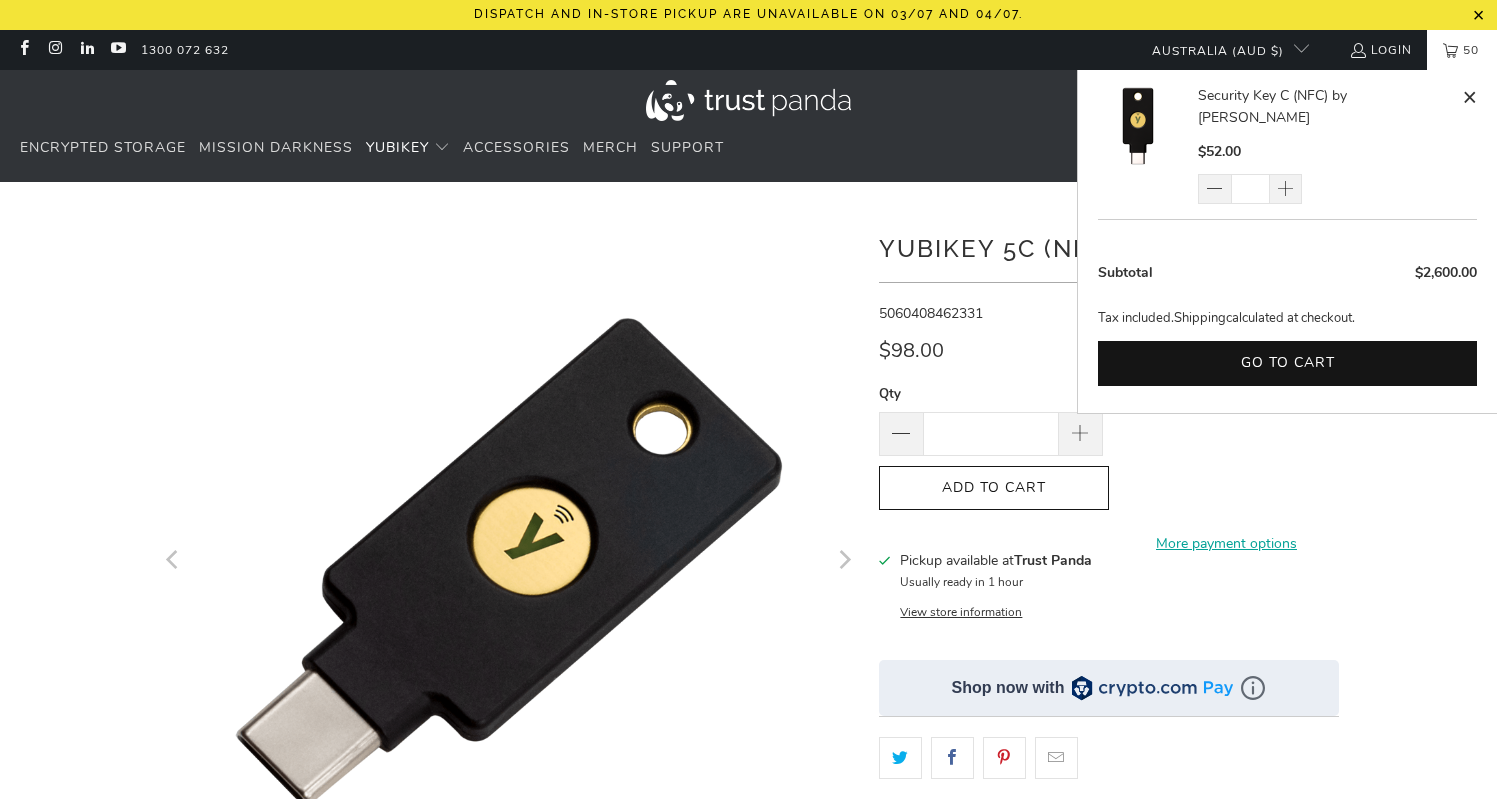 click on "50" at bounding box center (1462, 50) 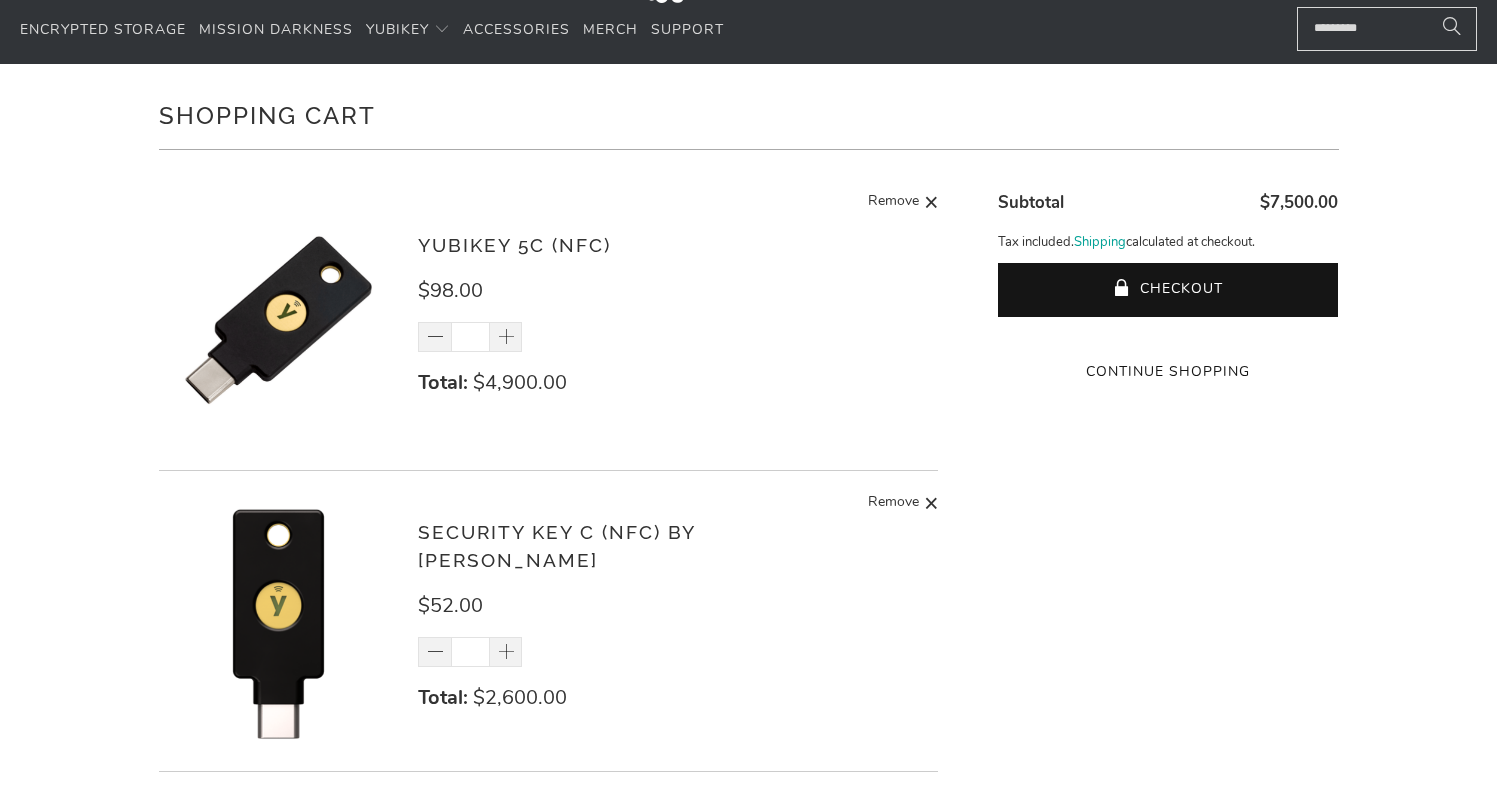 scroll, scrollTop: 142, scrollLeft: 0, axis: vertical 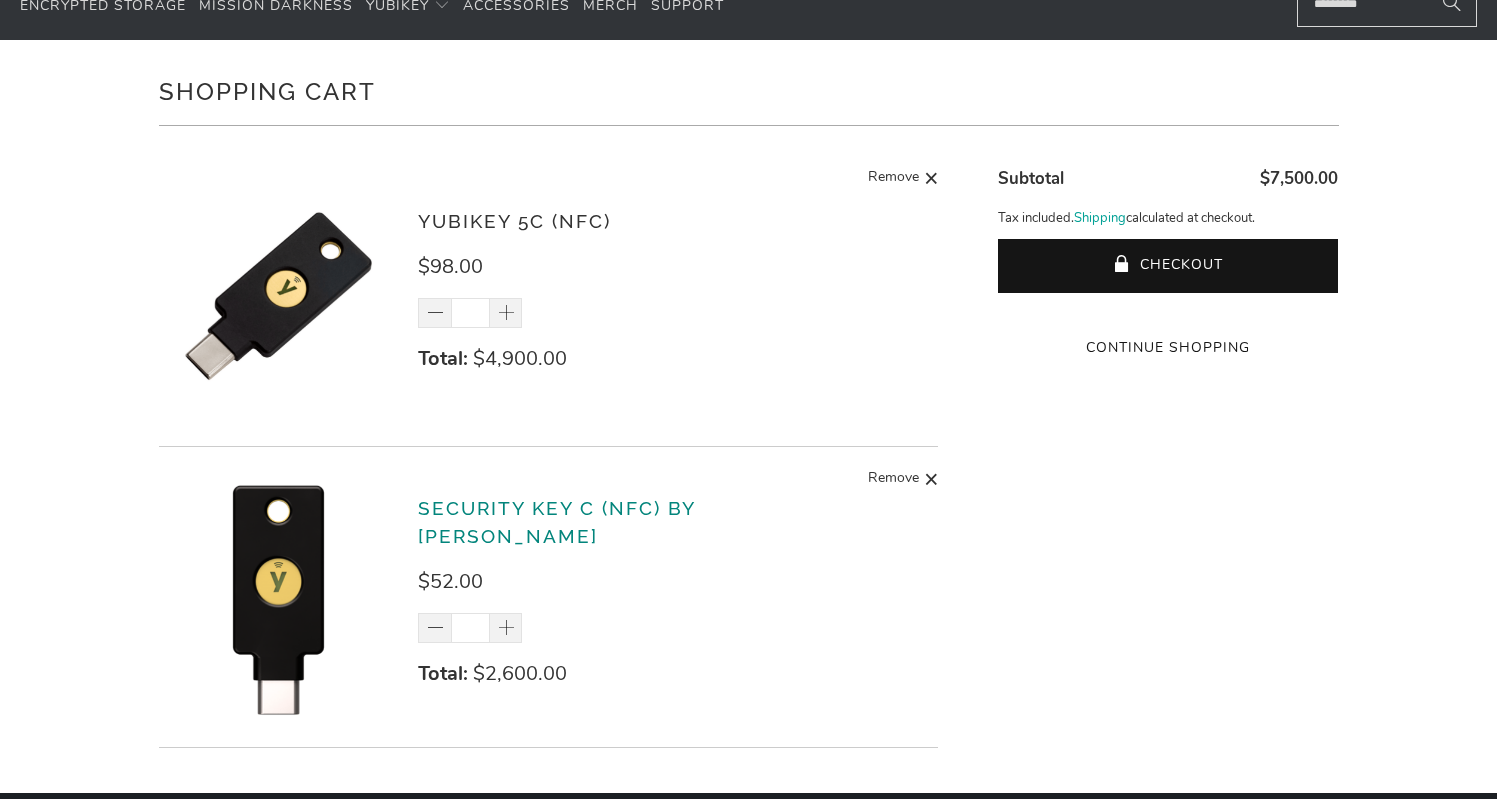 click on "Security Key C (NFC) by [PERSON_NAME]" at bounding box center [556, 522] 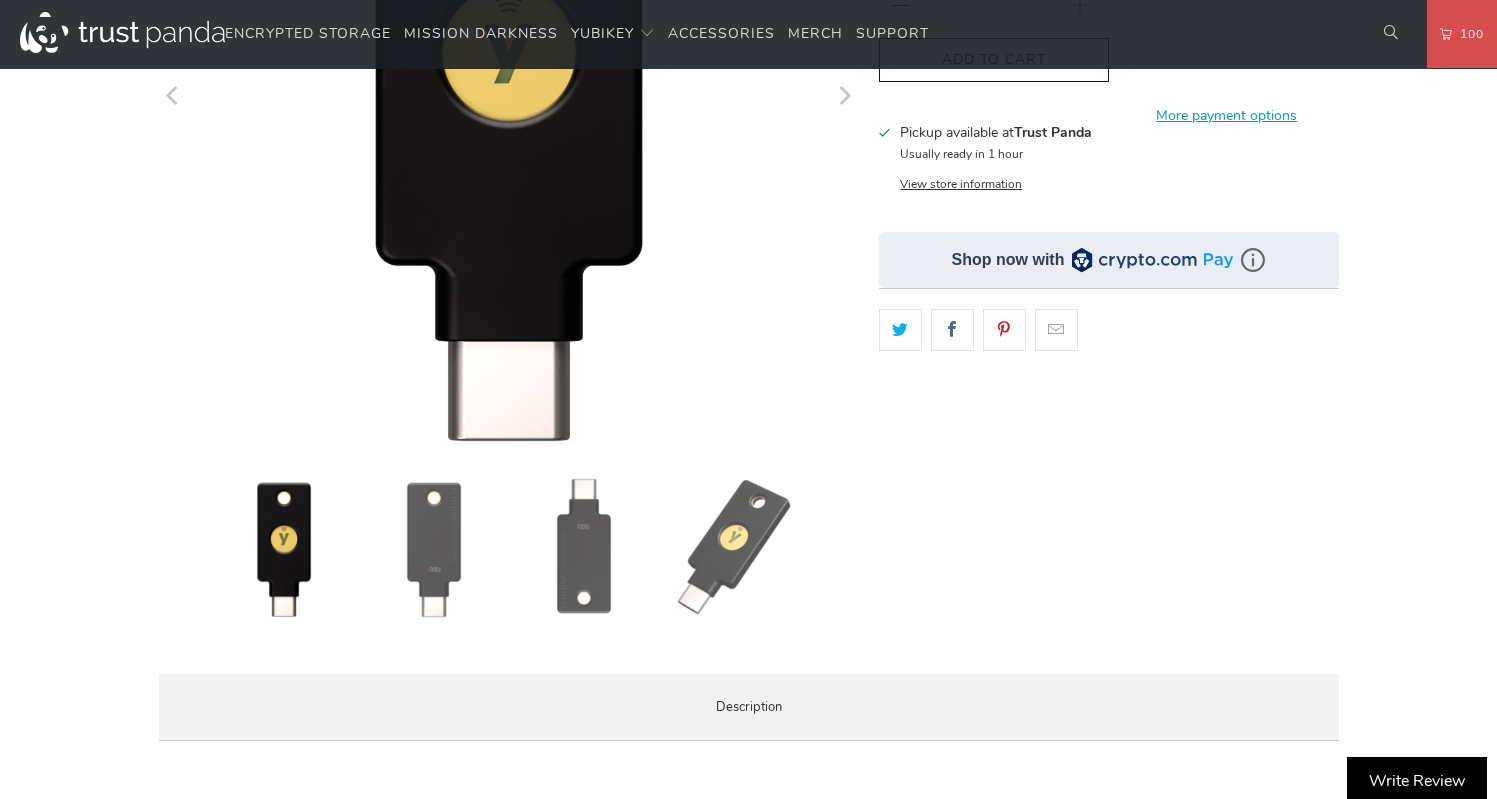 scroll, scrollTop: 0, scrollLeft: 0, axis: both 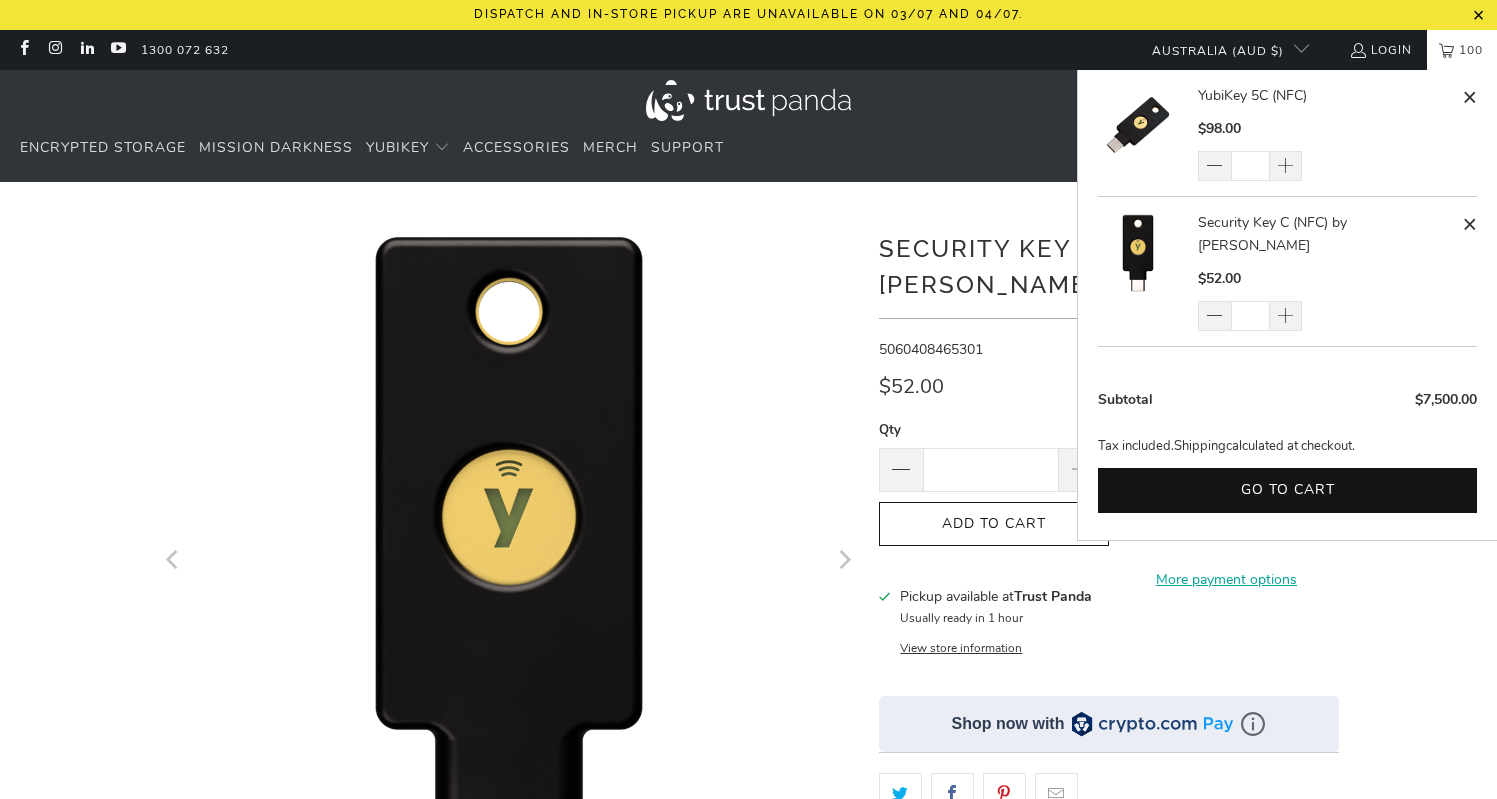click on "100" at bounding box center [1471, 50] 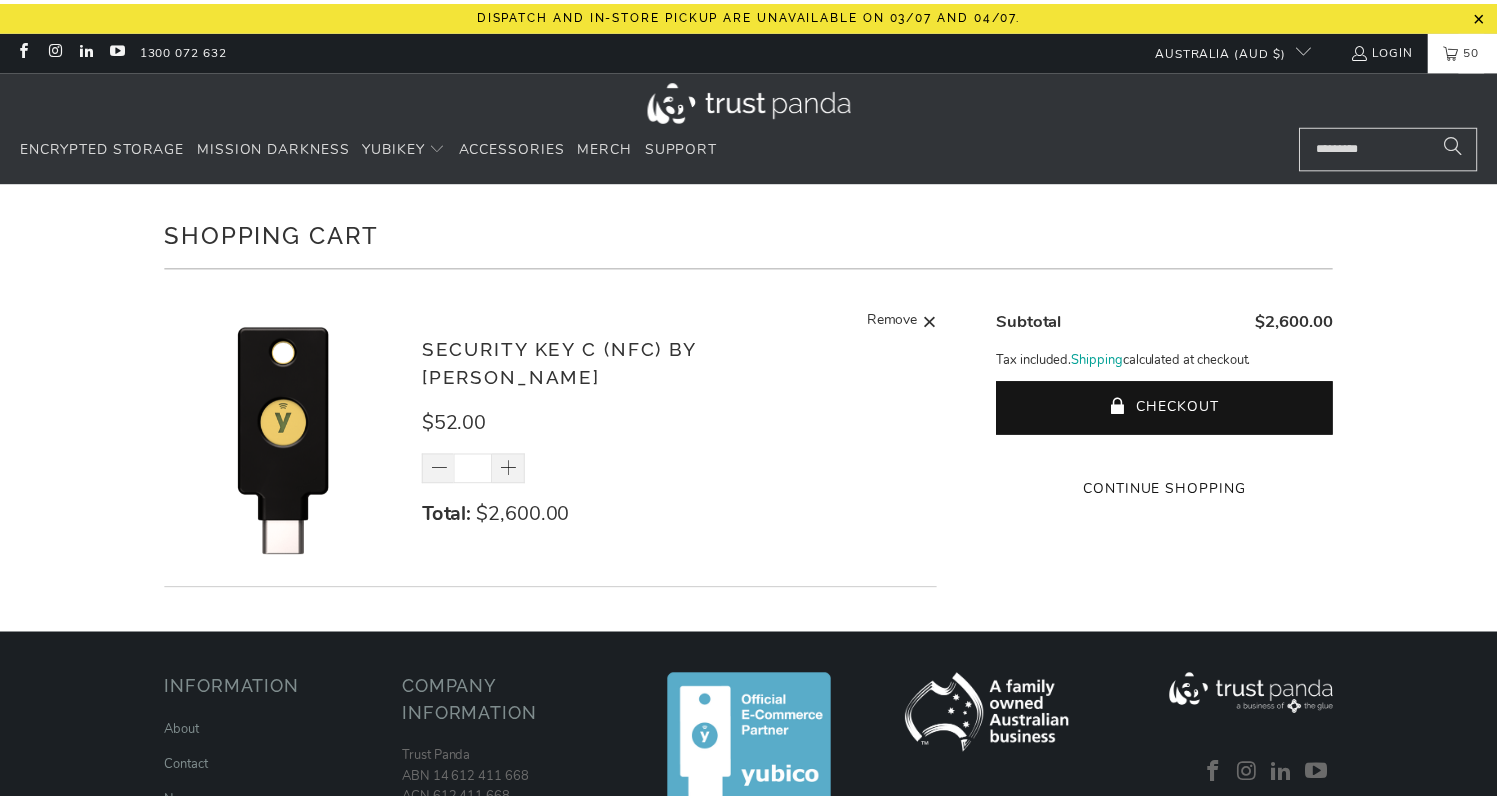 scroll, scrollTop: 0, scrollLeft: 0, axis: both 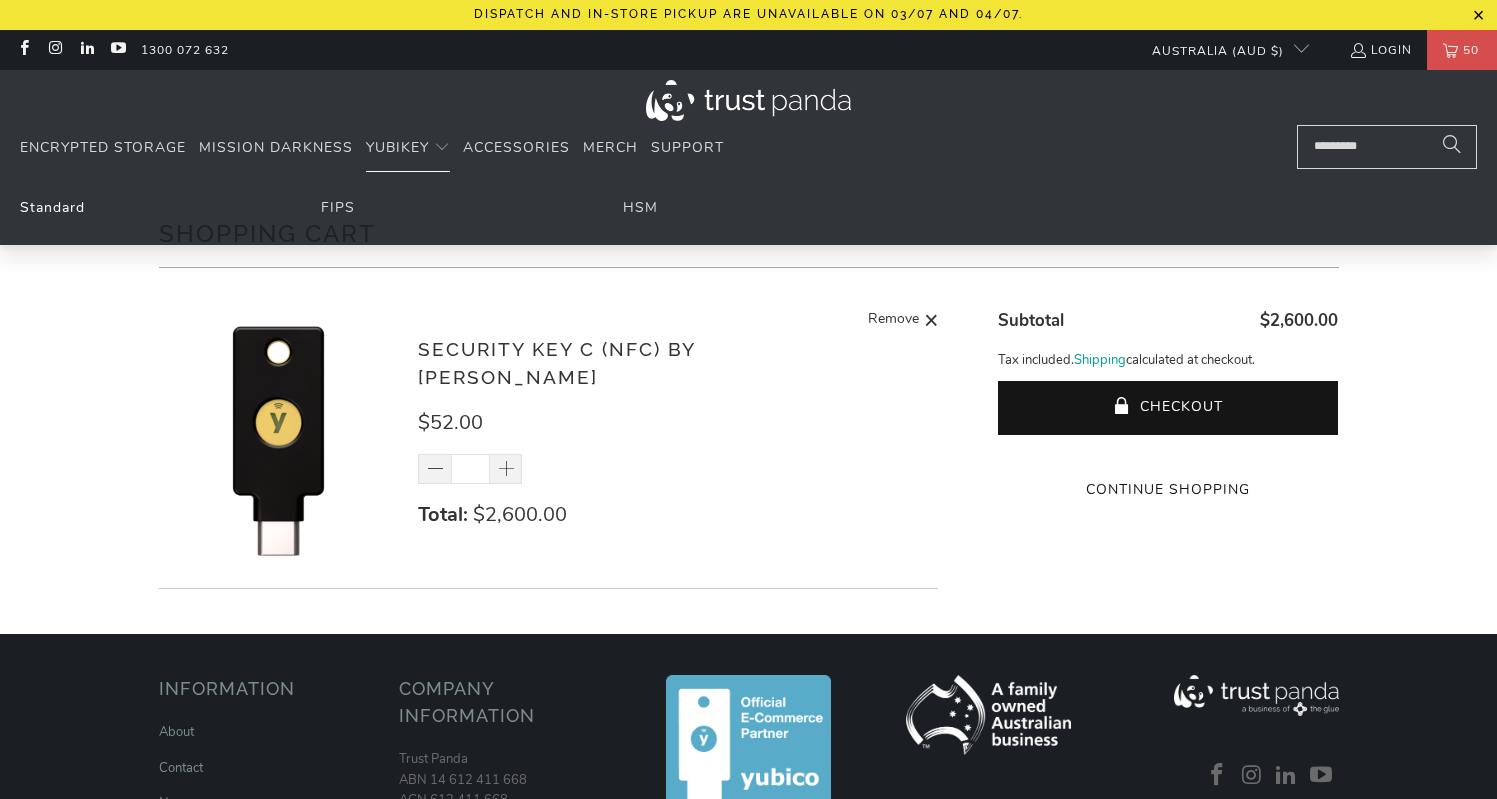 click on "Standard" at bounding box center [52, 207] 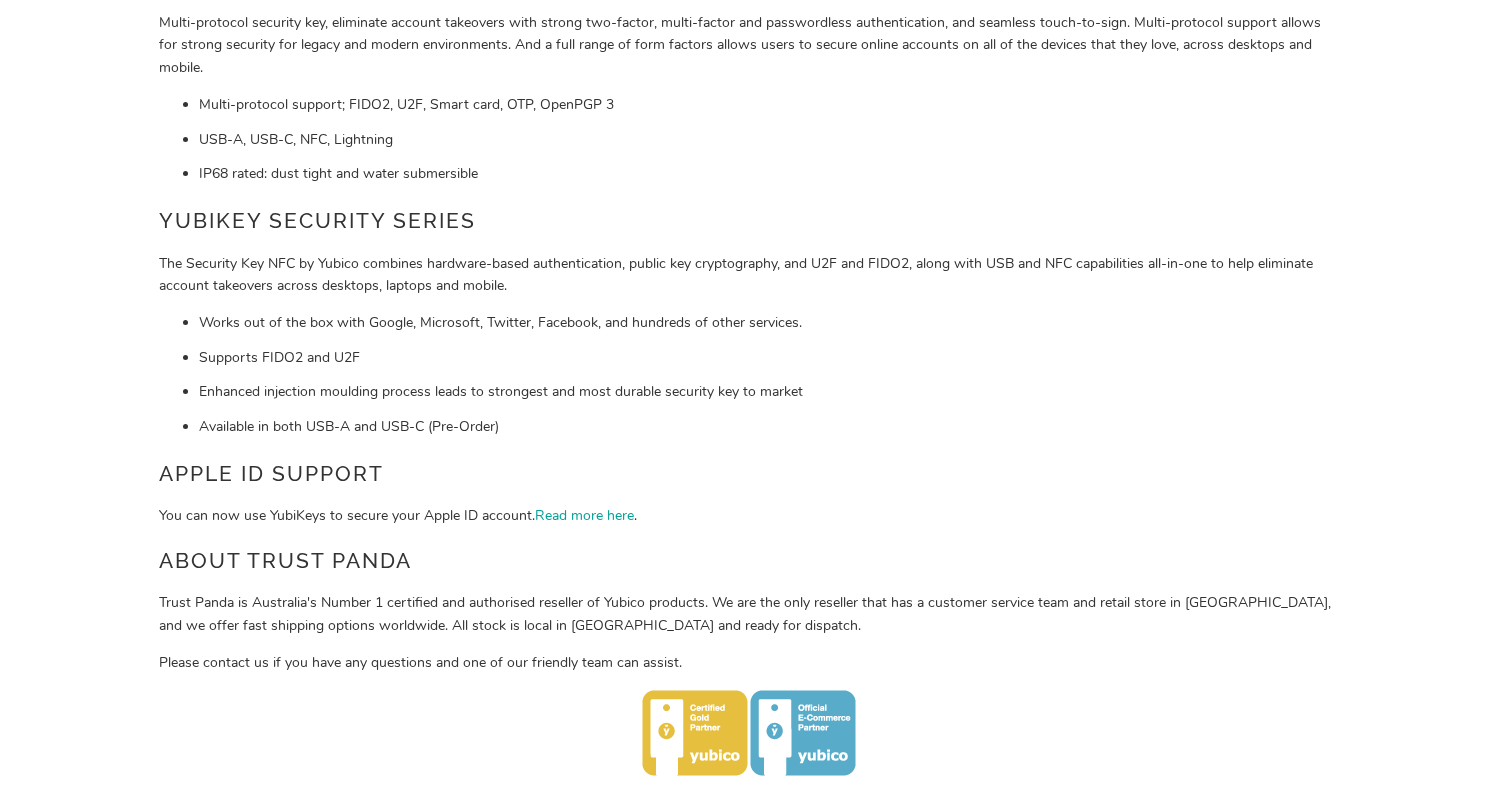 scroll, scrollTop: 926, scrollLeft: 0, axis: vertical 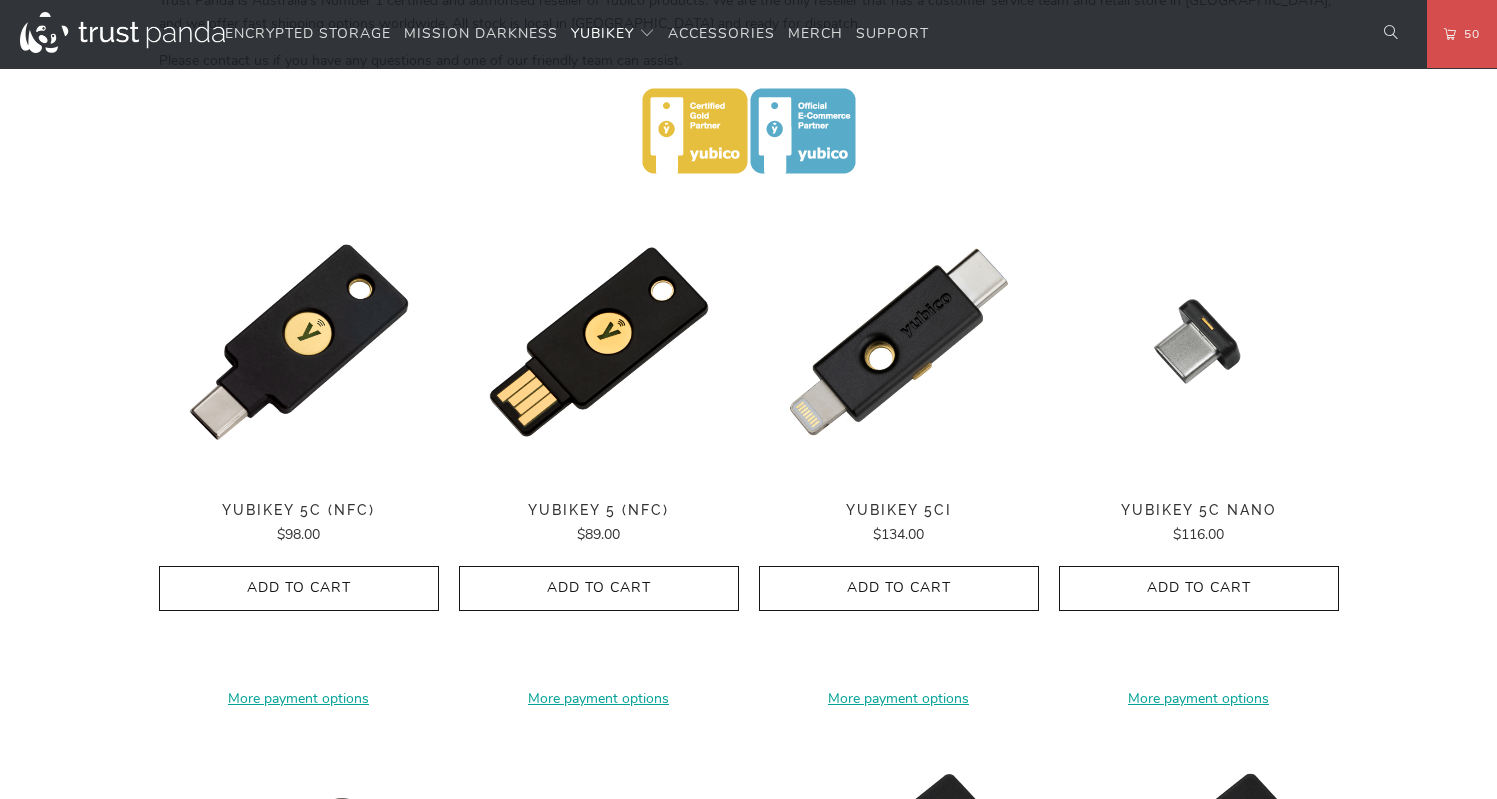 click on "YubiKey 5C (NFC)" at bounding box center (299, 510) 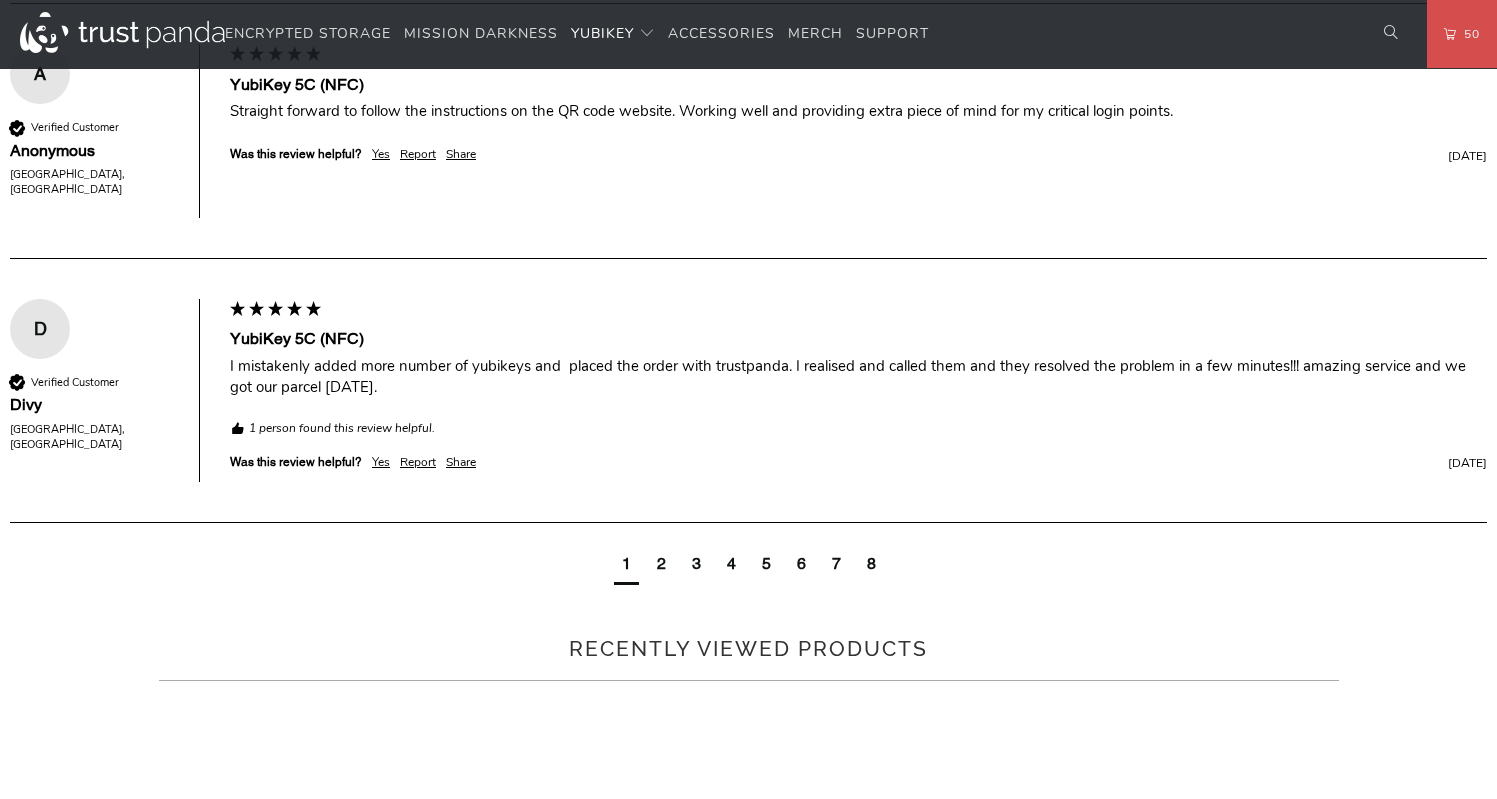 scroll, scrollTop: 1376, scrollLeft: 0, axis: vertical 